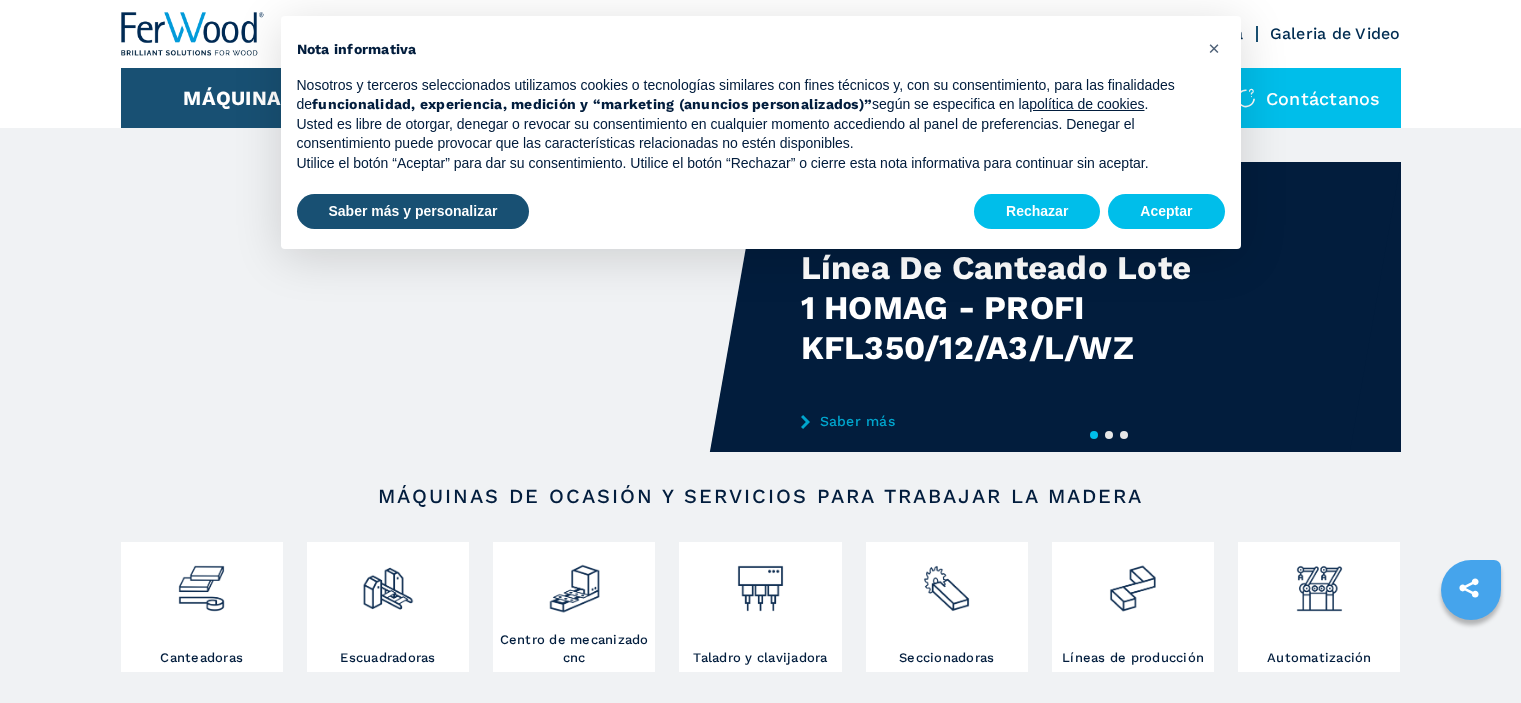 scroll, scrollTop: 0, scrollLeft: 0, axis: both 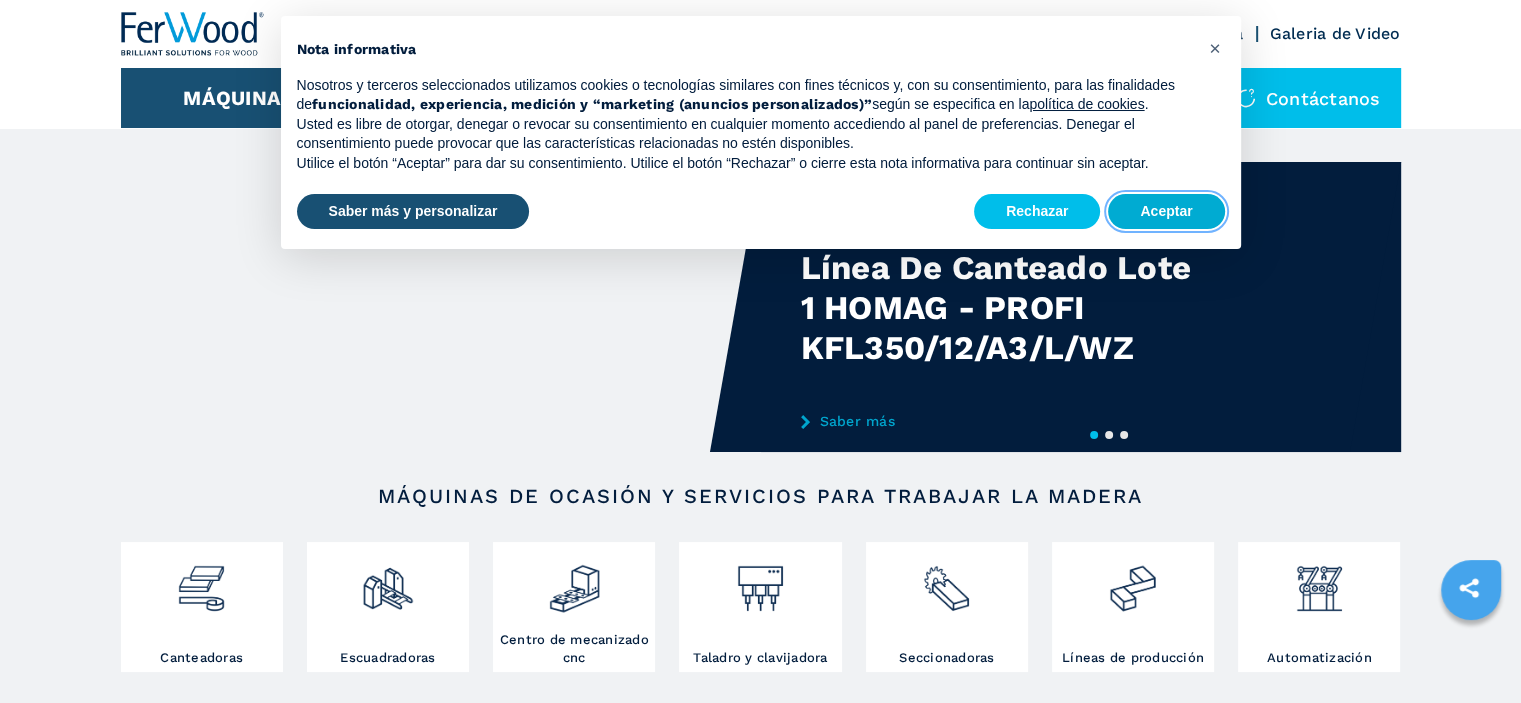 click on "Aceptar" at bounding box center (1166, 212) 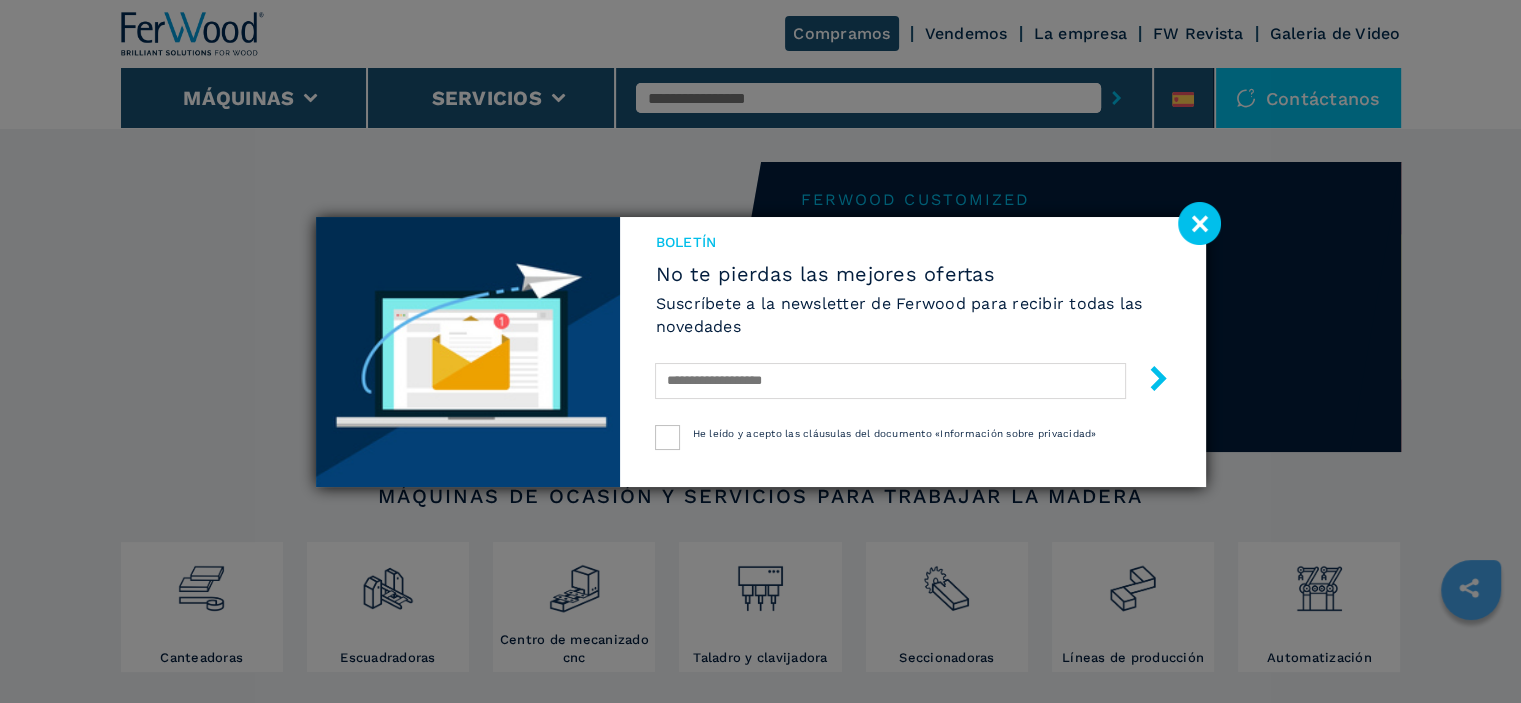 click 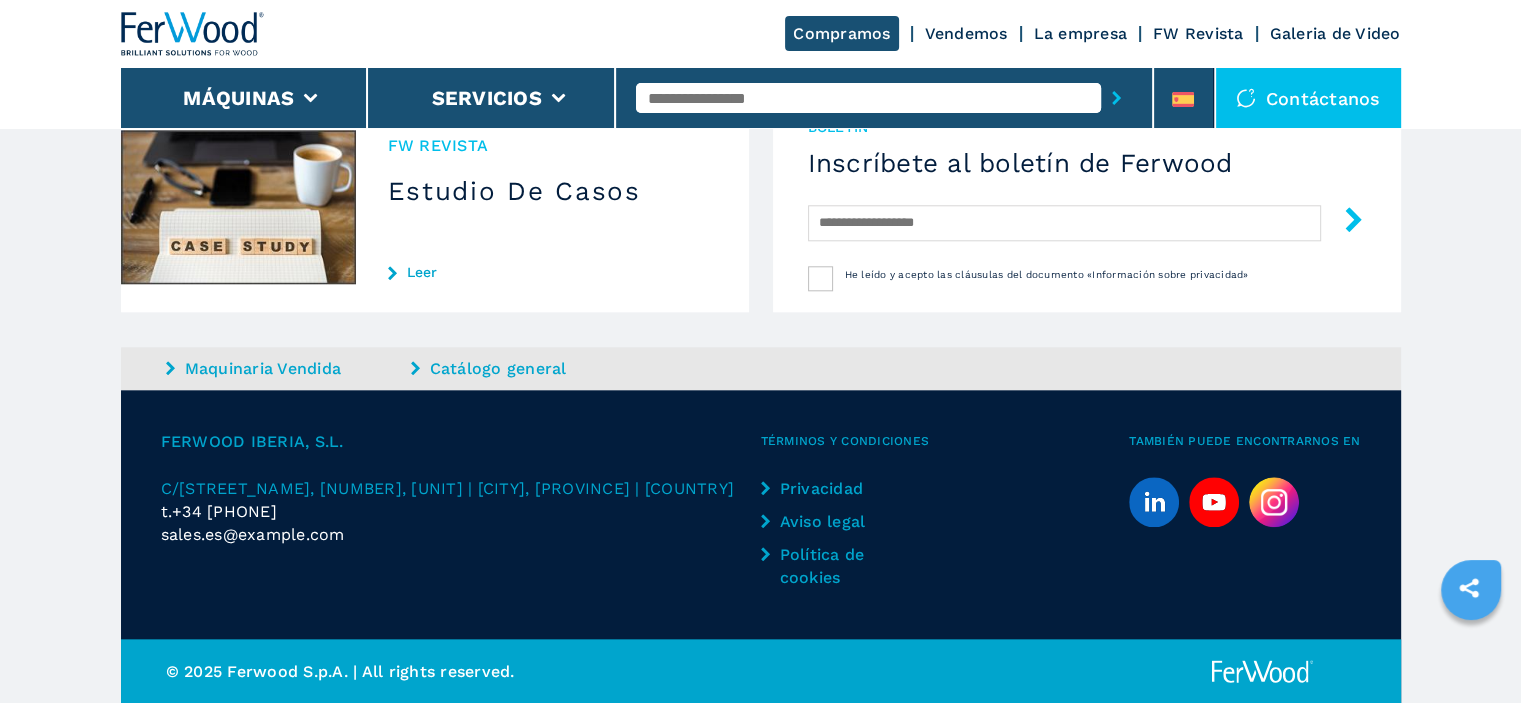 scroll, scrollTop: 1640, scrollLeft: 0, axis: vertical 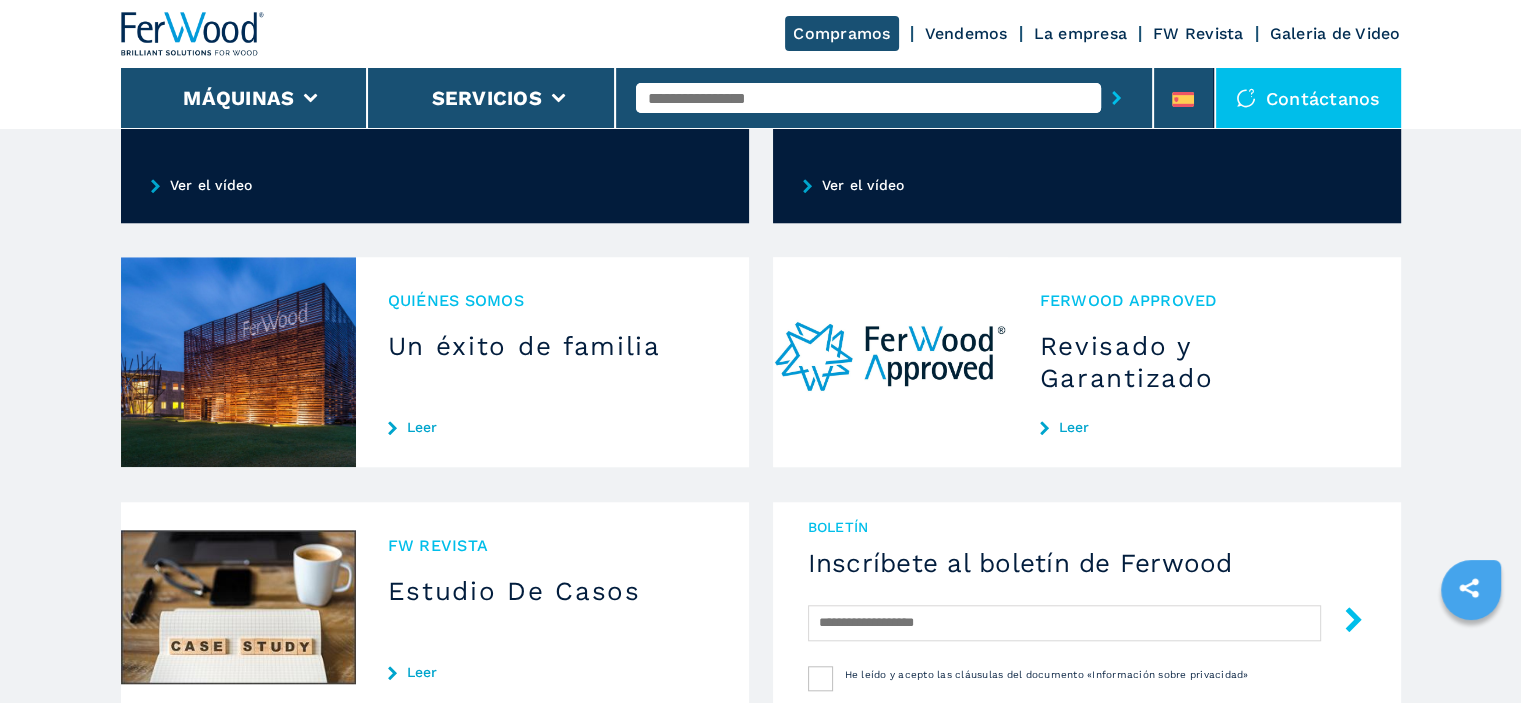 click on "Leer" at bounding box center [552, 427] 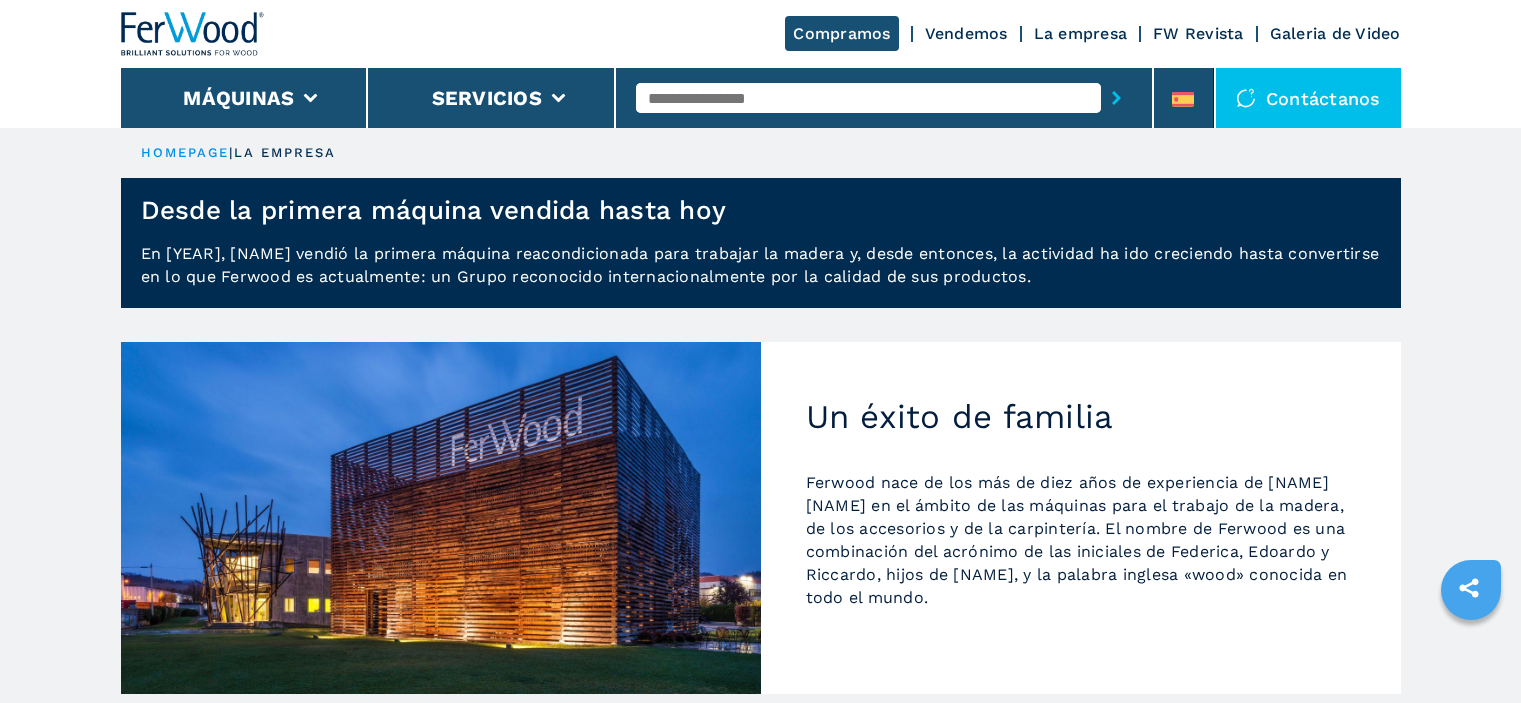 scroll, scrollTop: 261, scrollLeft: 0, axis: vertical 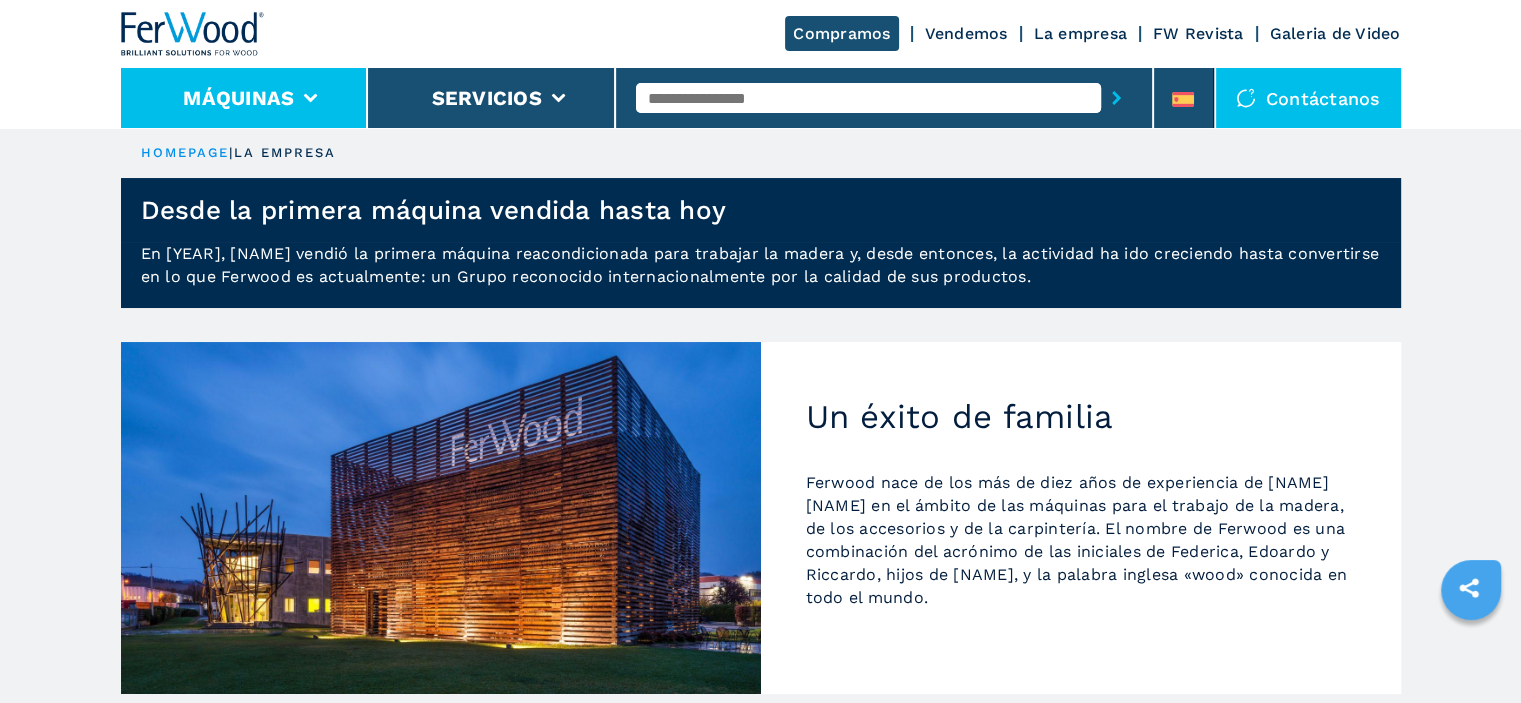 click on "Máquinas" at bounding box center (238, 98) 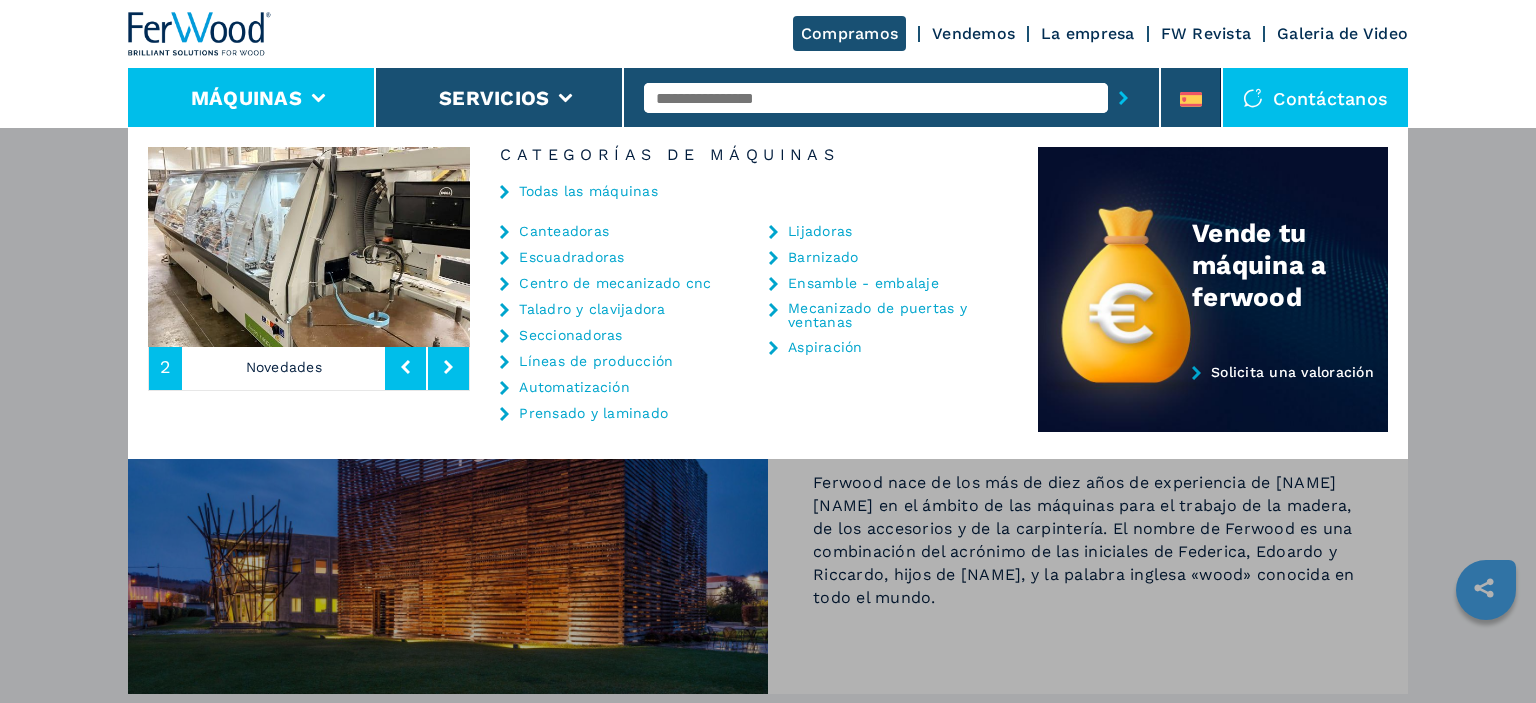 click 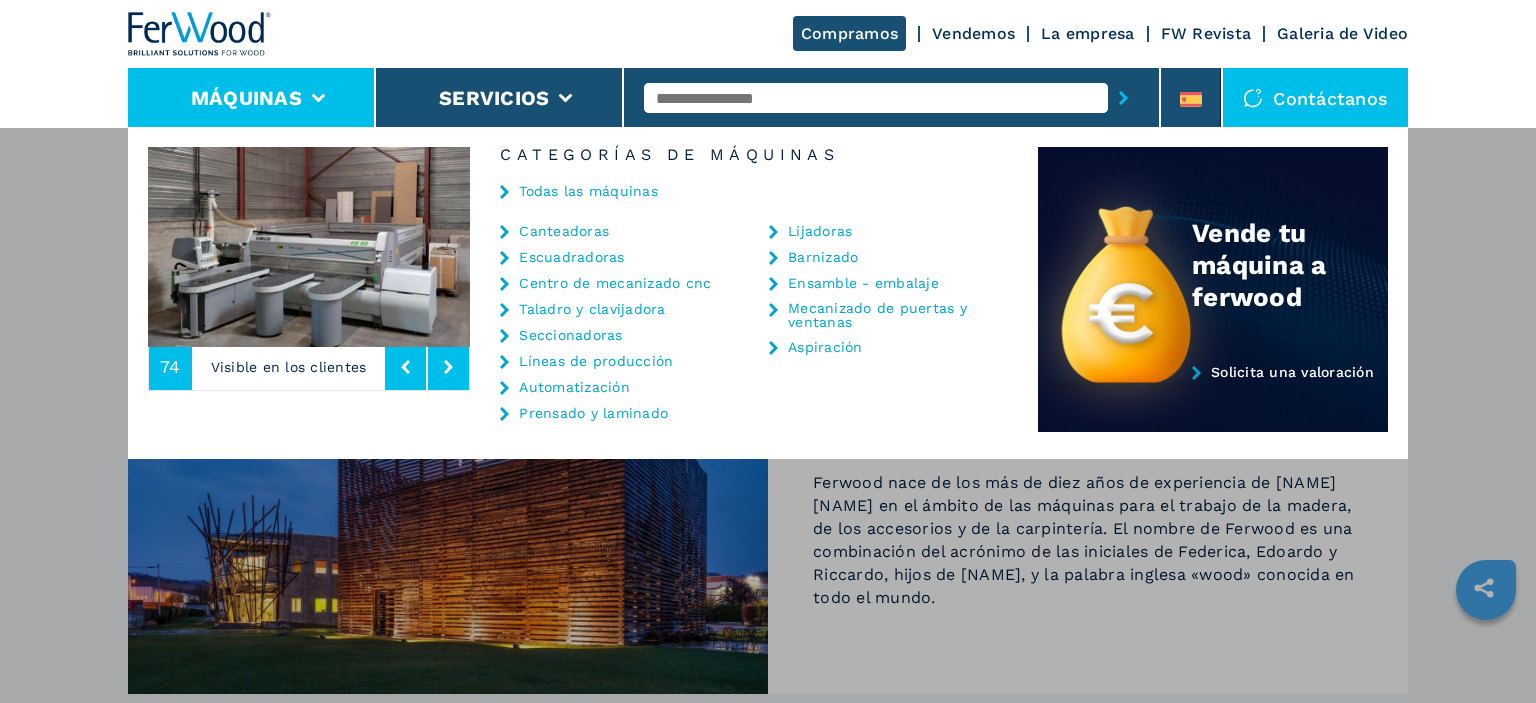 click 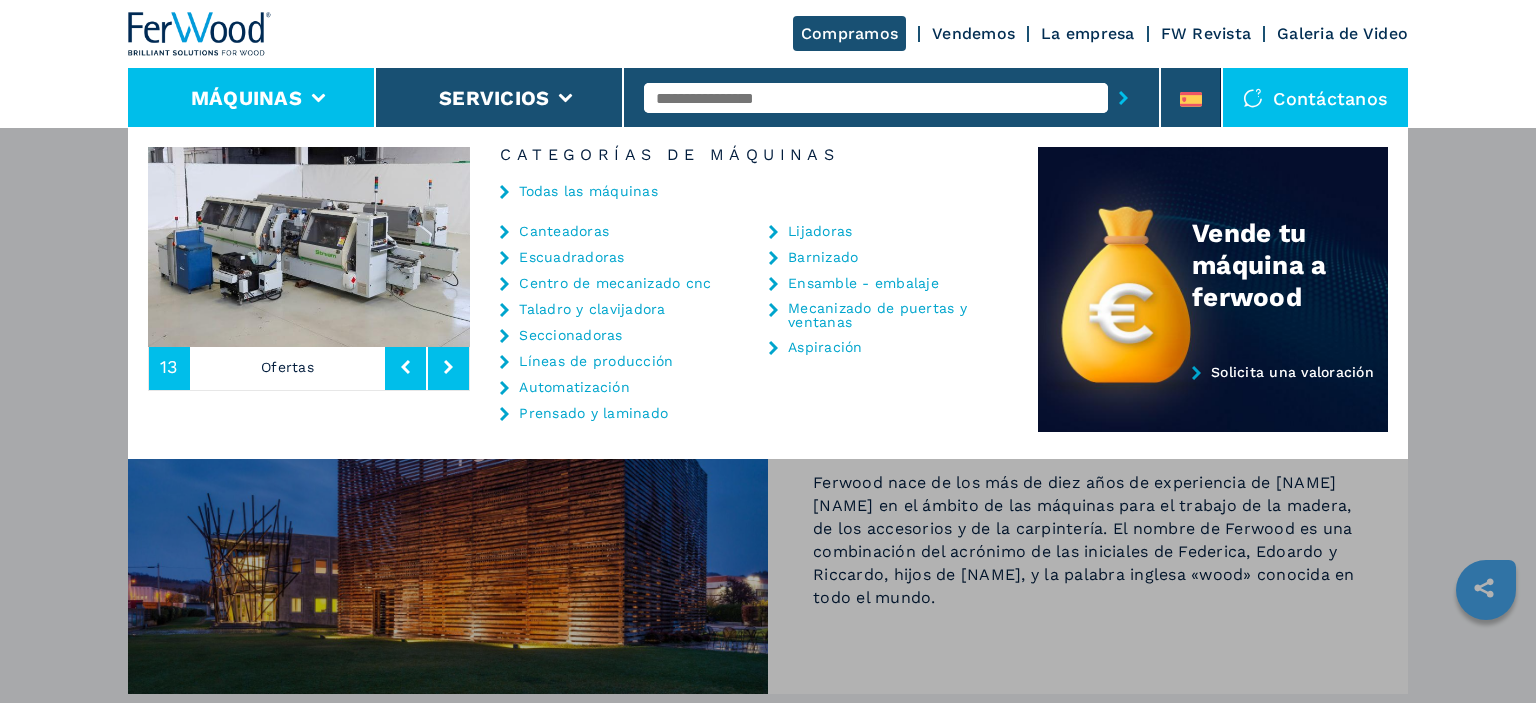 click 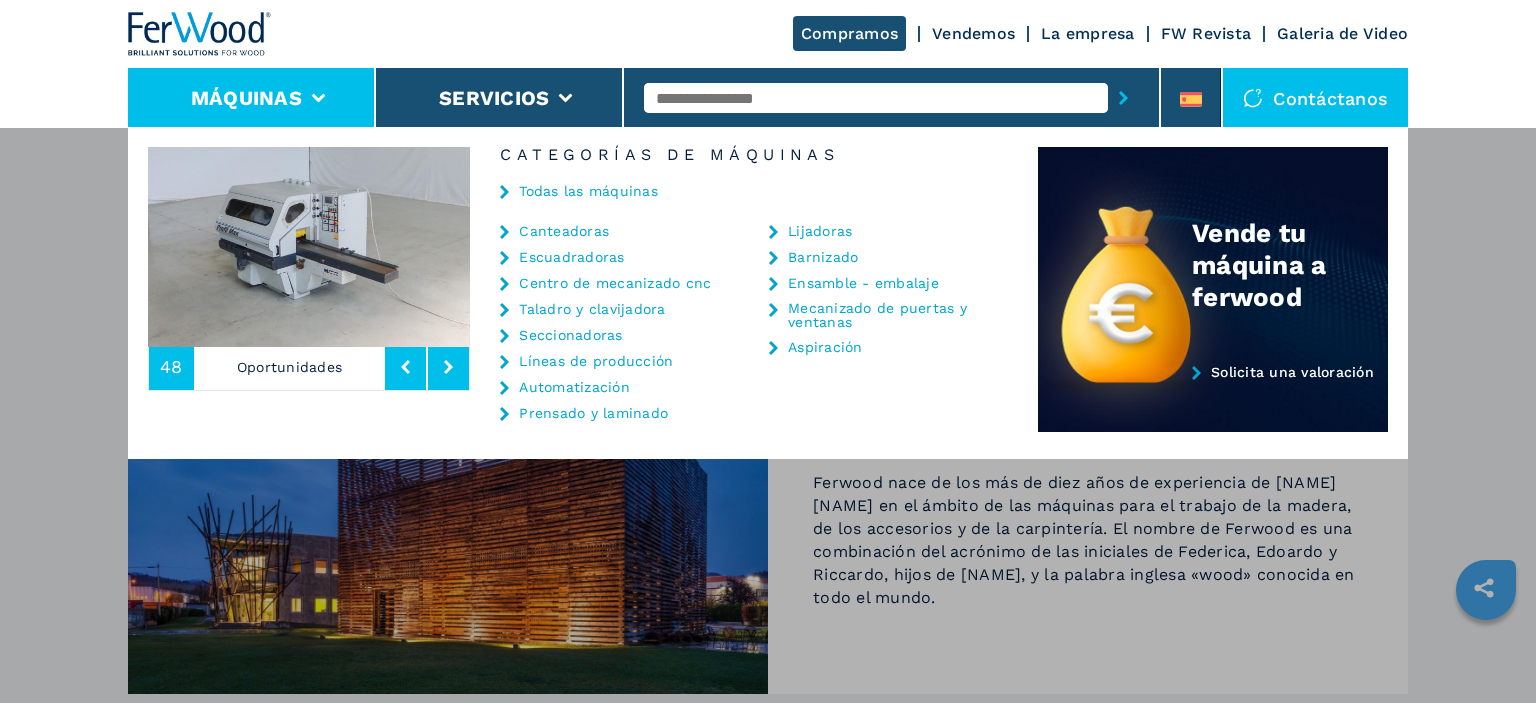 click 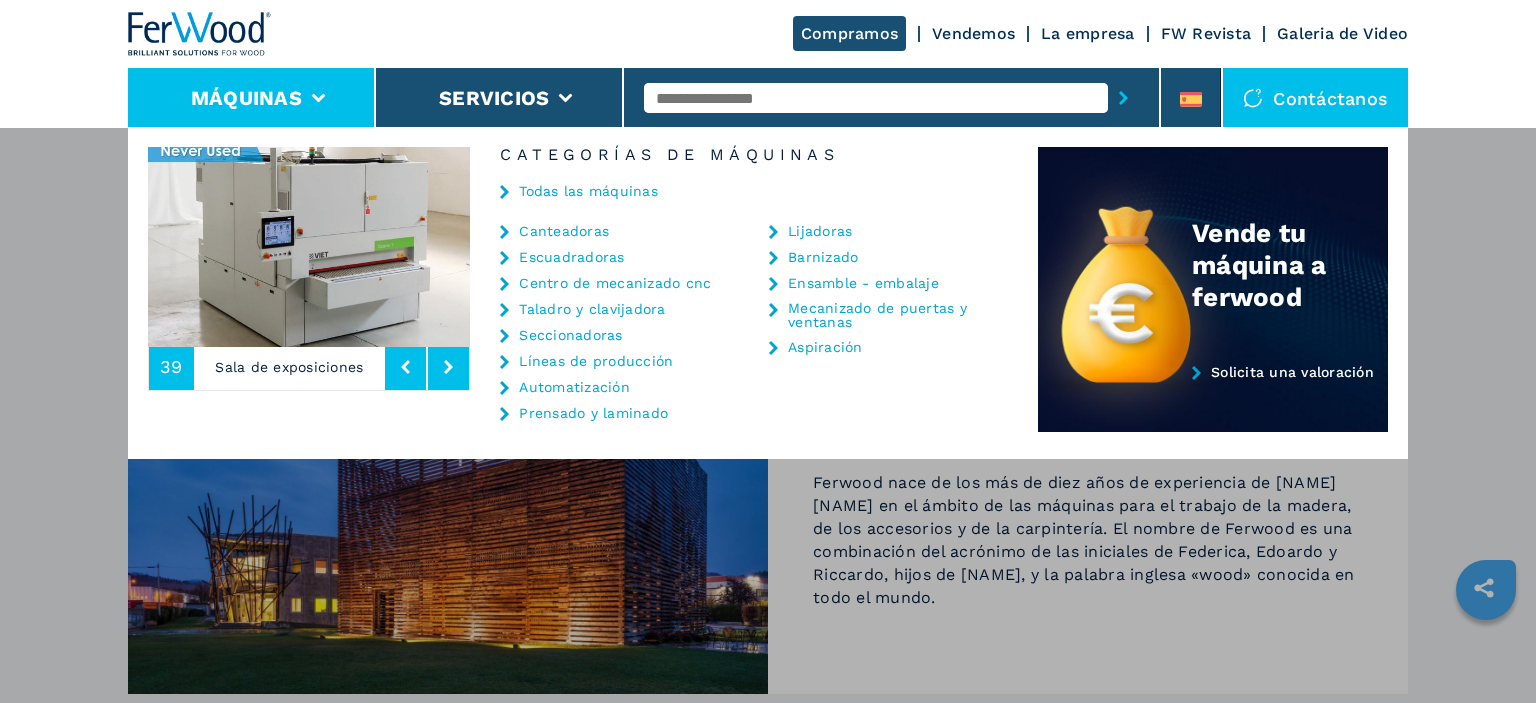 click 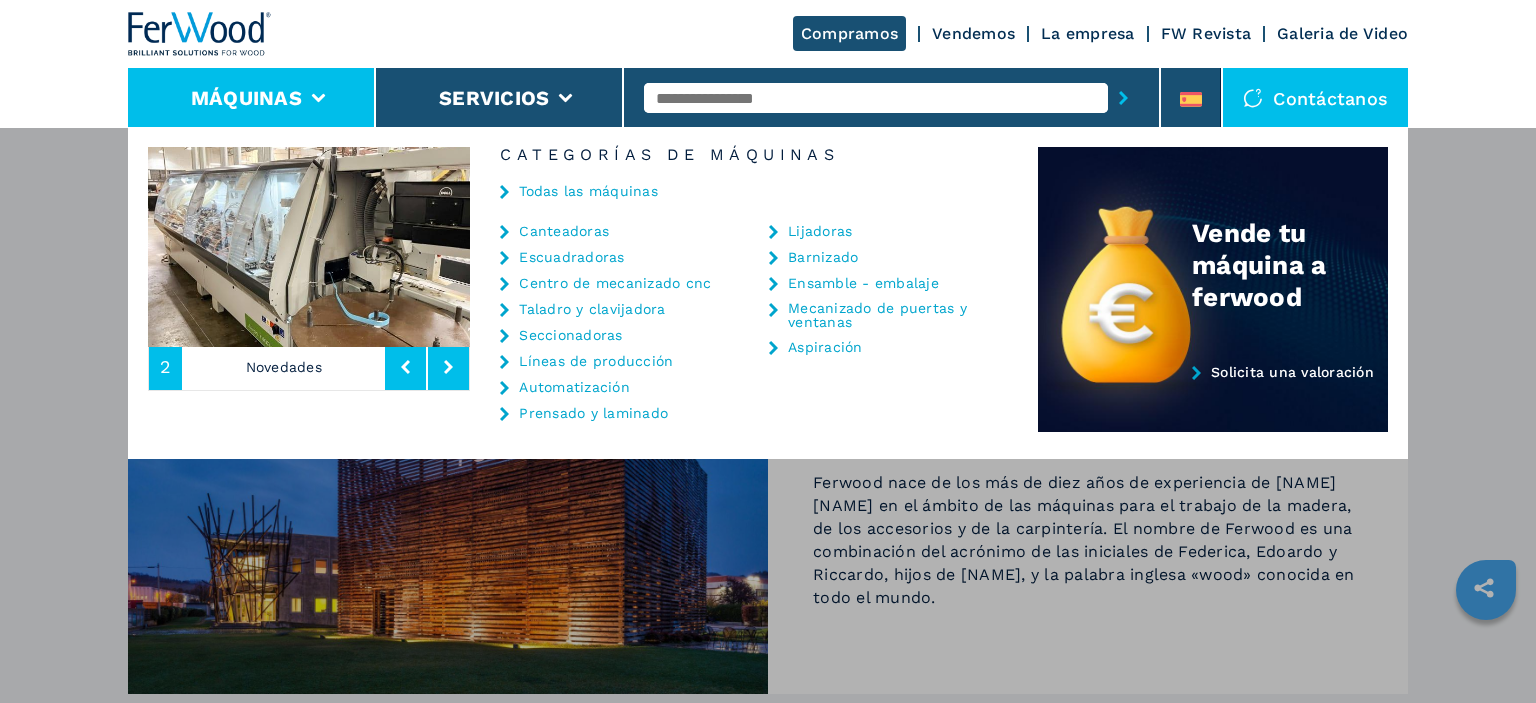 click 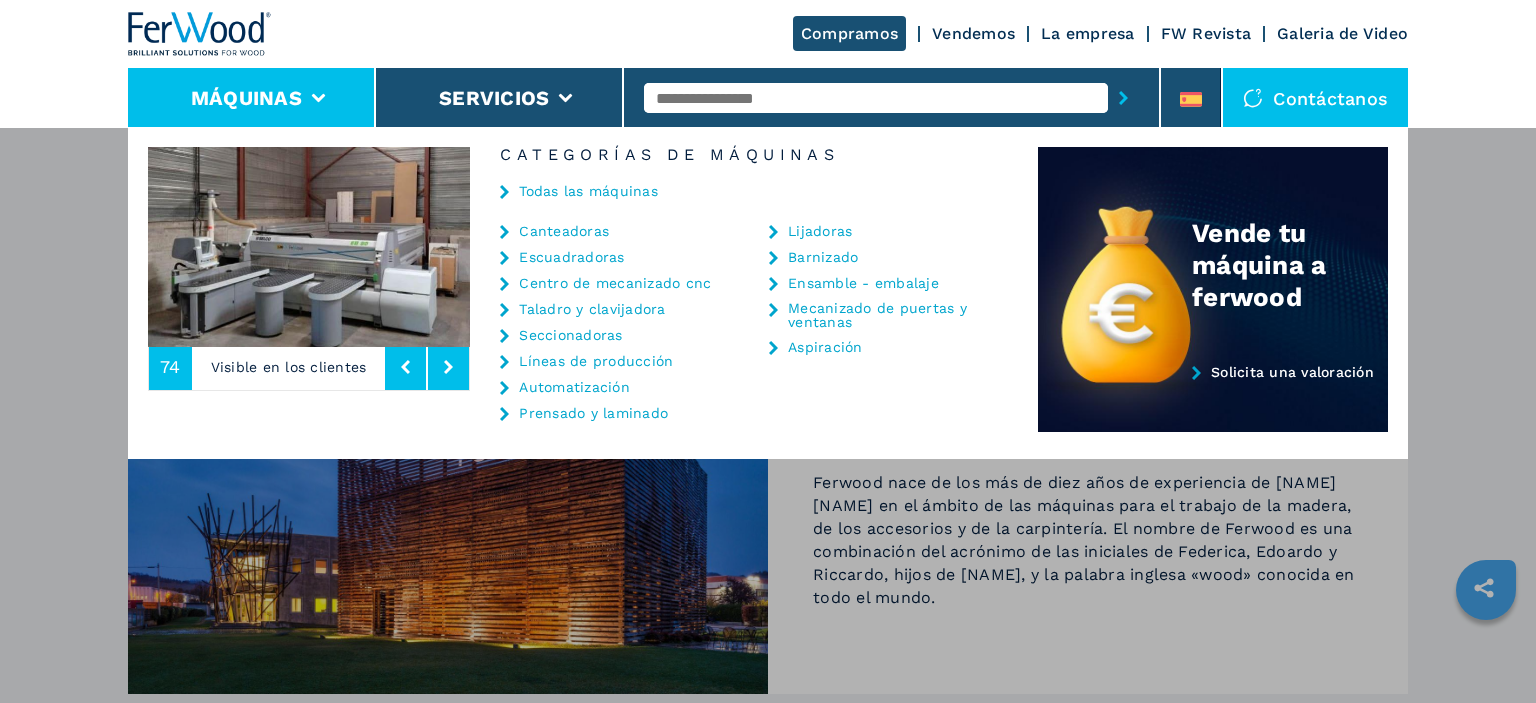 click on "Todas las máquinas" at bounding box center [588, 191] 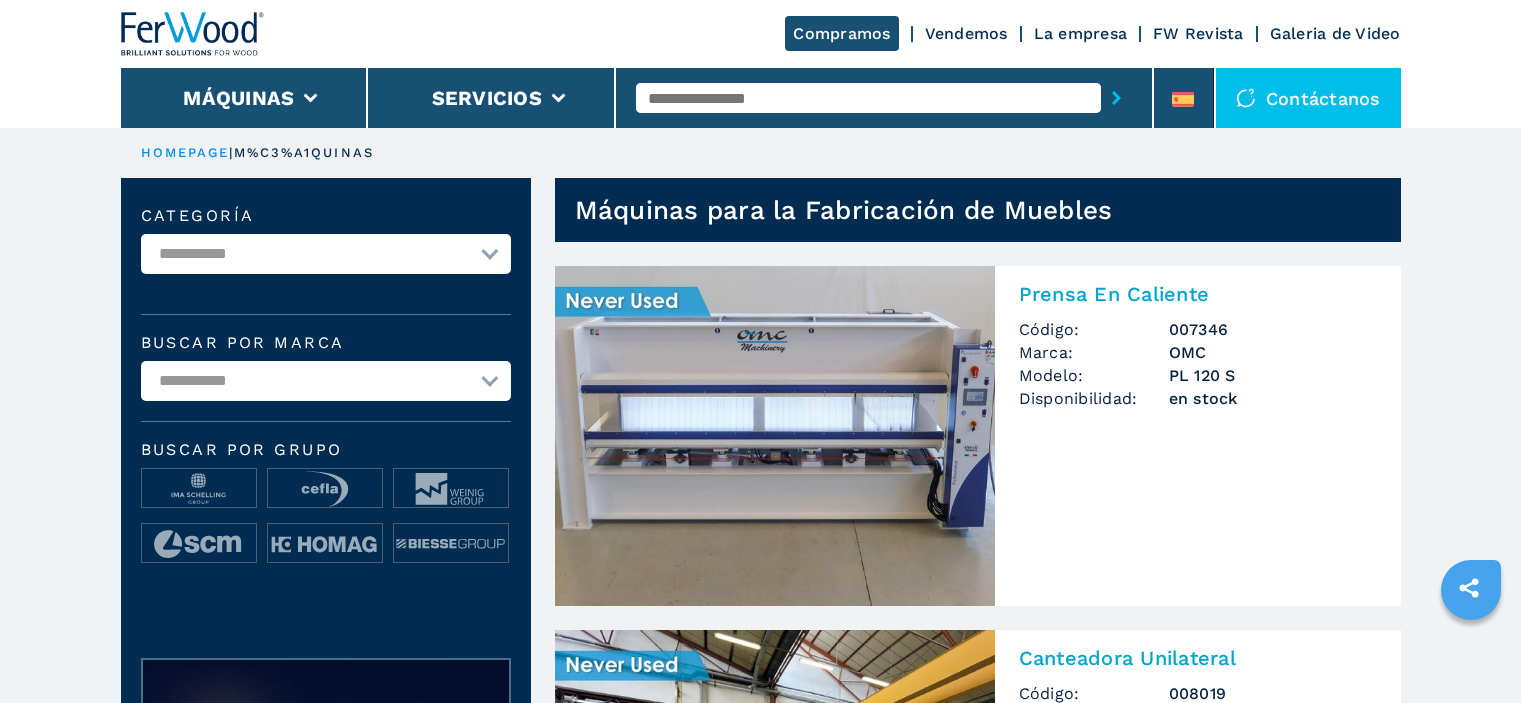 scroll, scrollTop: 0, scrollLeft: 0, axis: both 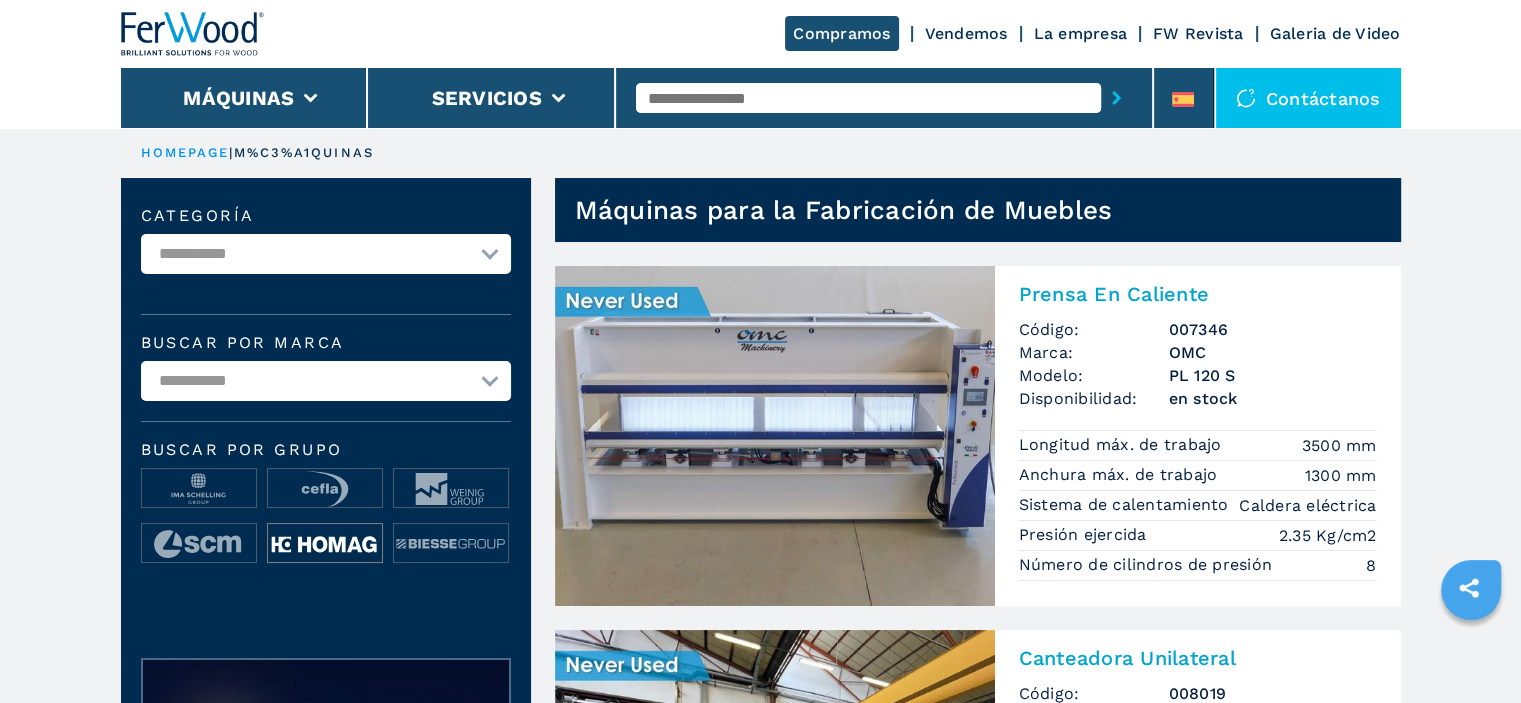 click at bounding box center (325, 544) 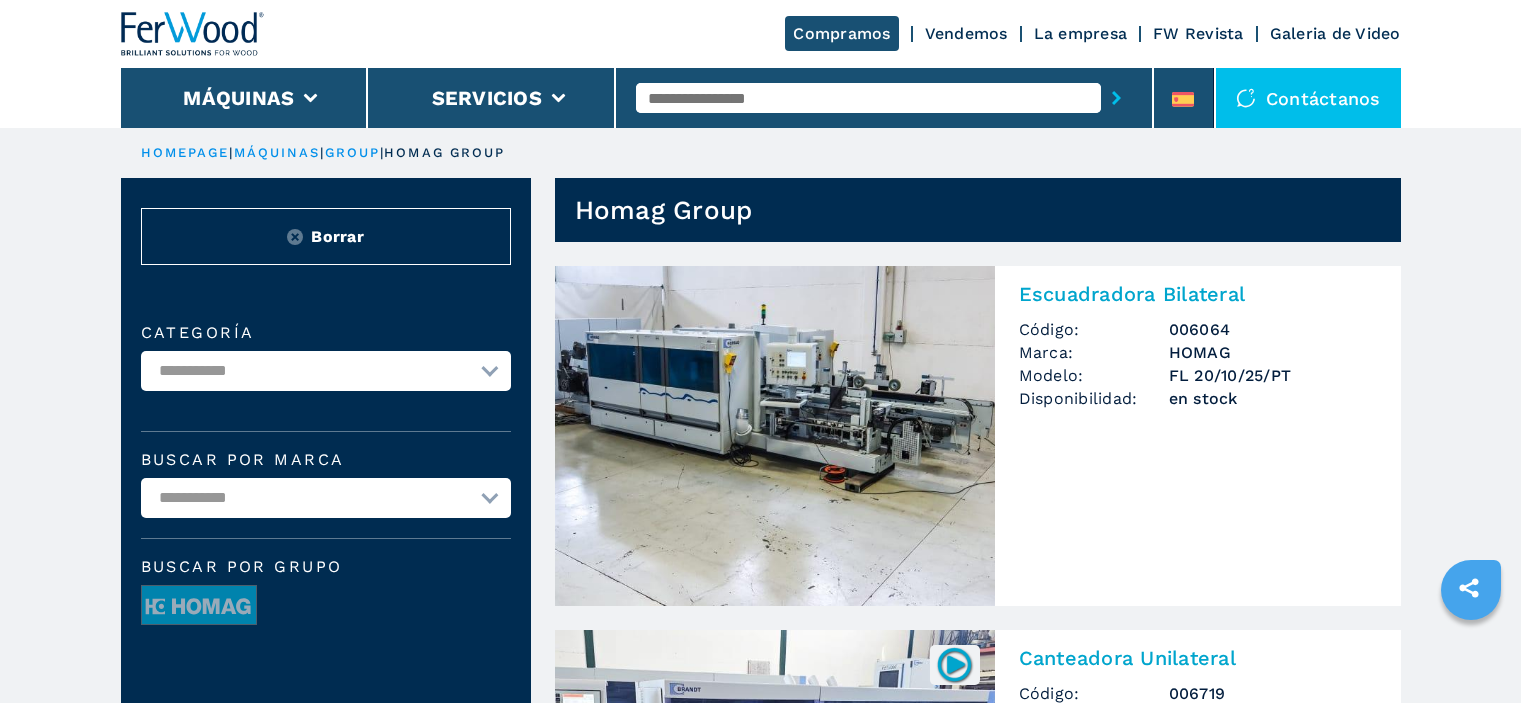 scroll, scrollTop: 0, scrollLeft: 0, axis: both 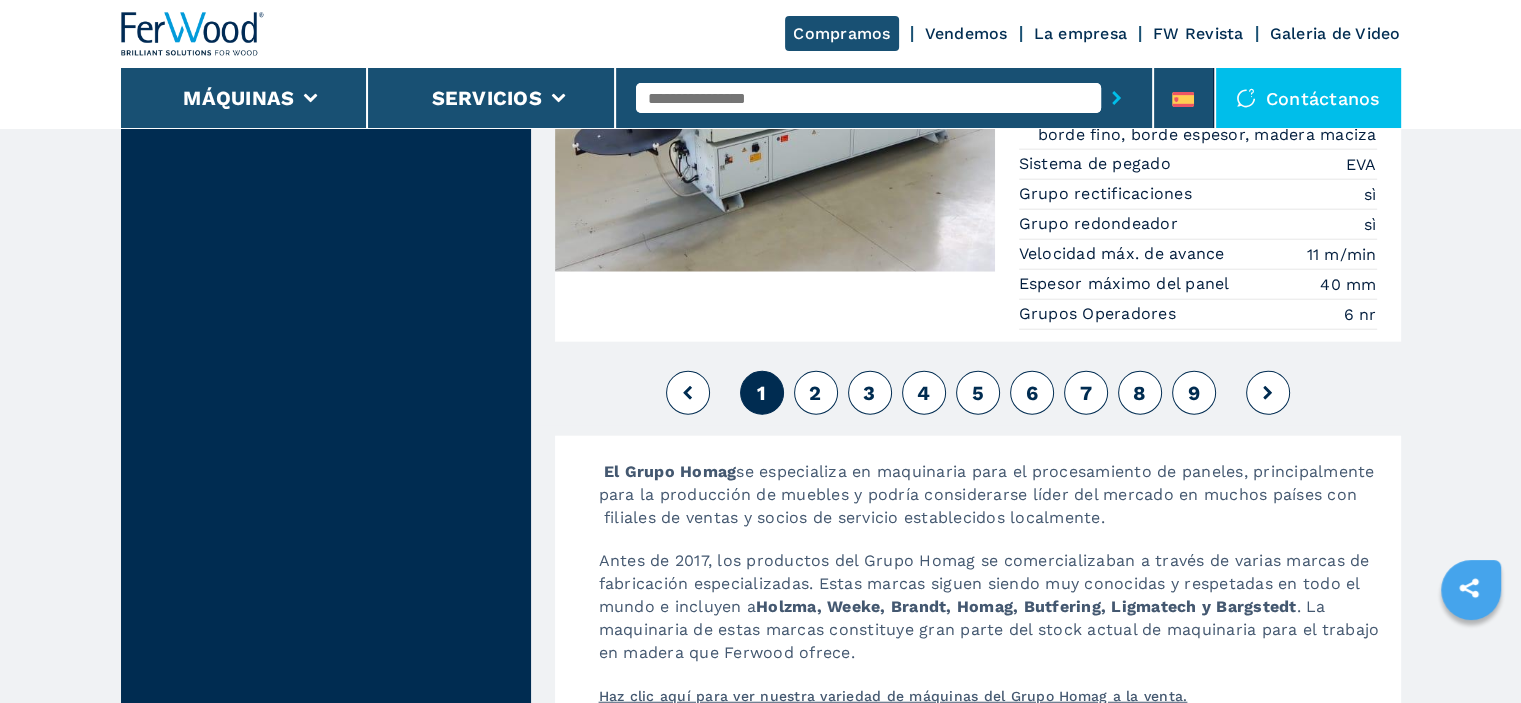 click at bounding box center (1268, 393) 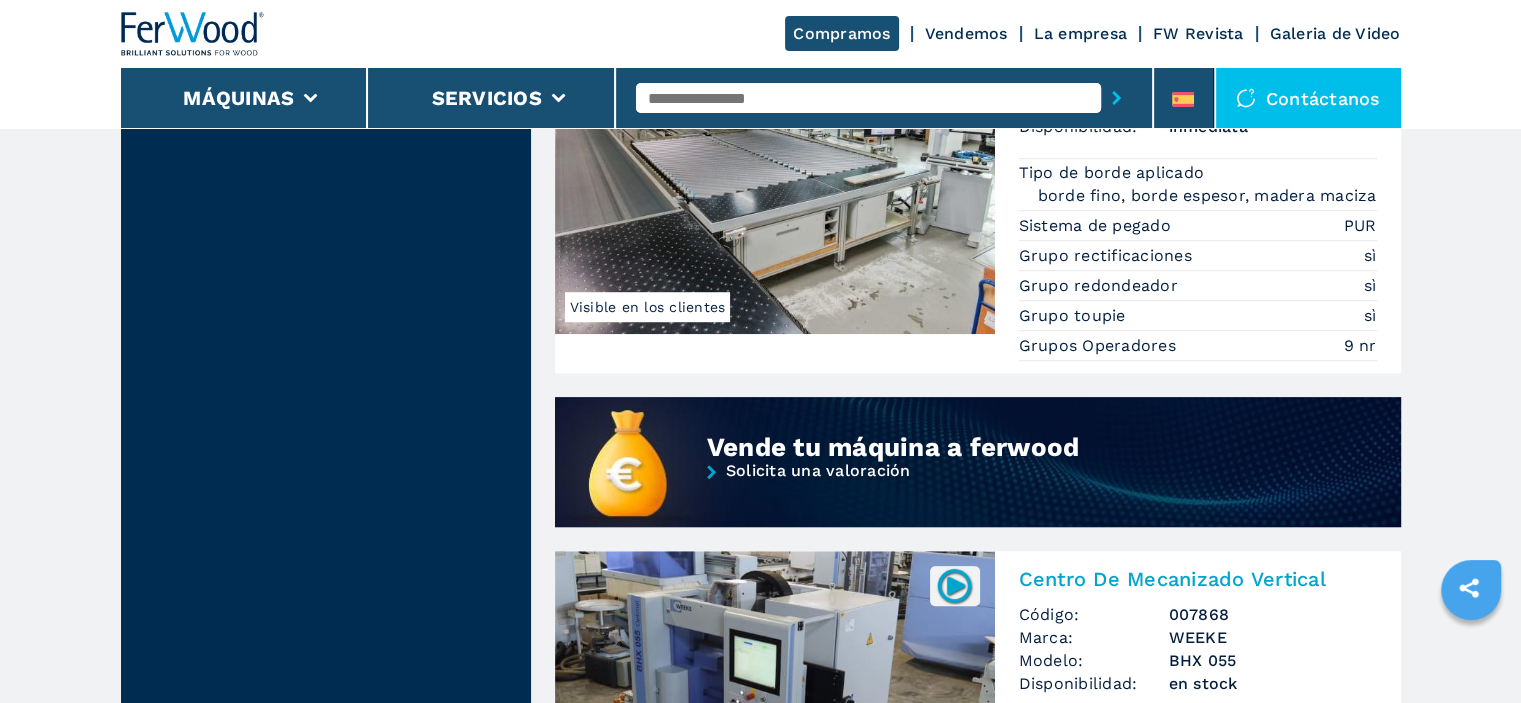 scroll, scrollTop: 1100, scrollLeft: 0, axis: vertical 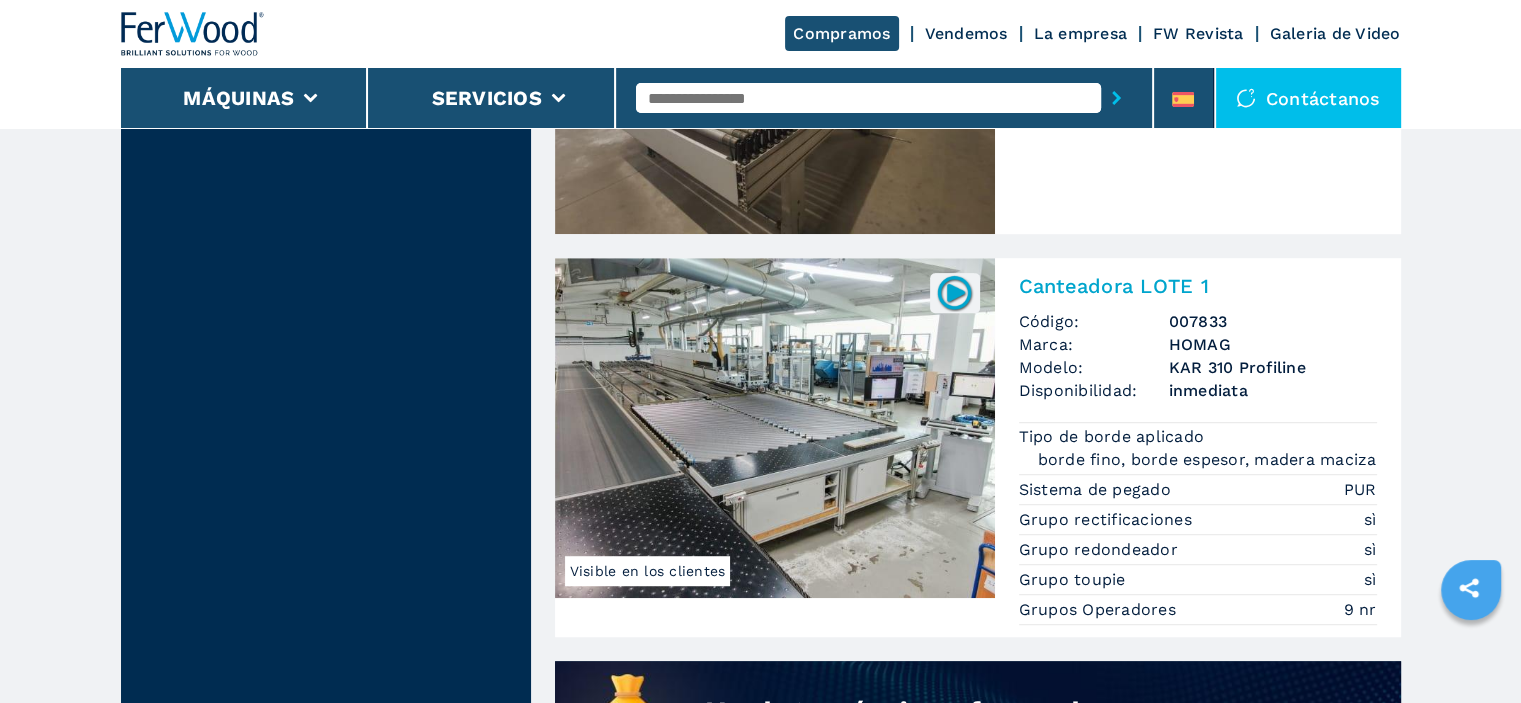 click at bounding box center [775, 428] 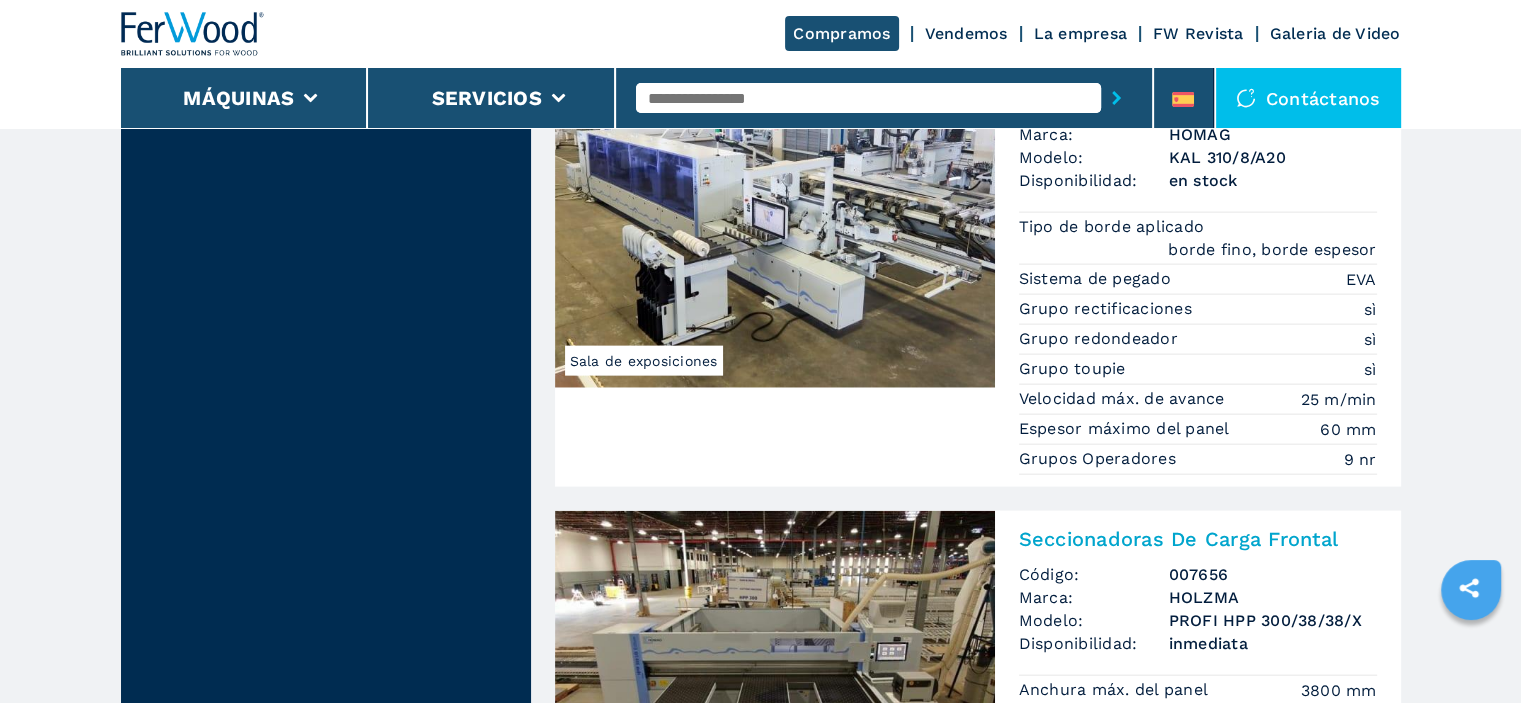 scroll, scrollTop: 4700, scrollLeft: 0, axis: vertical 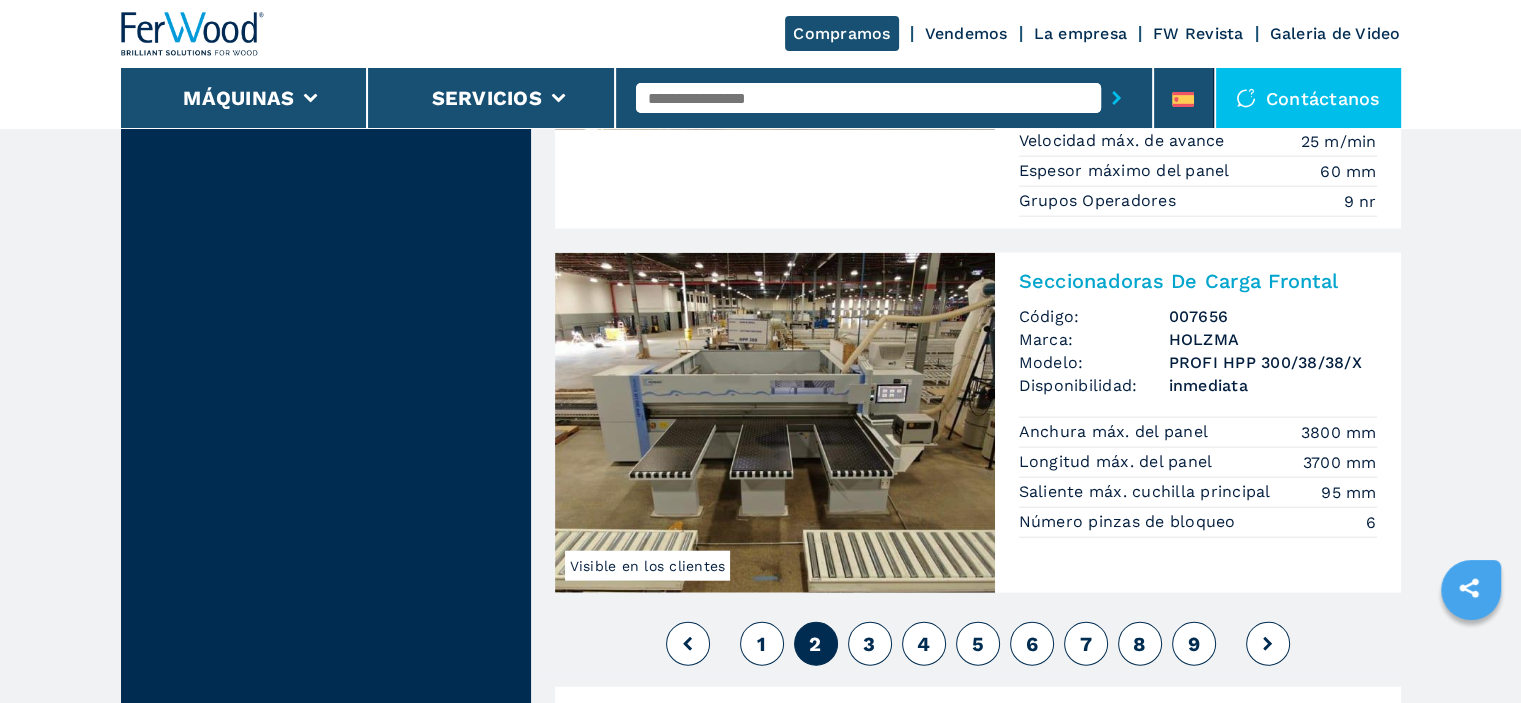 click 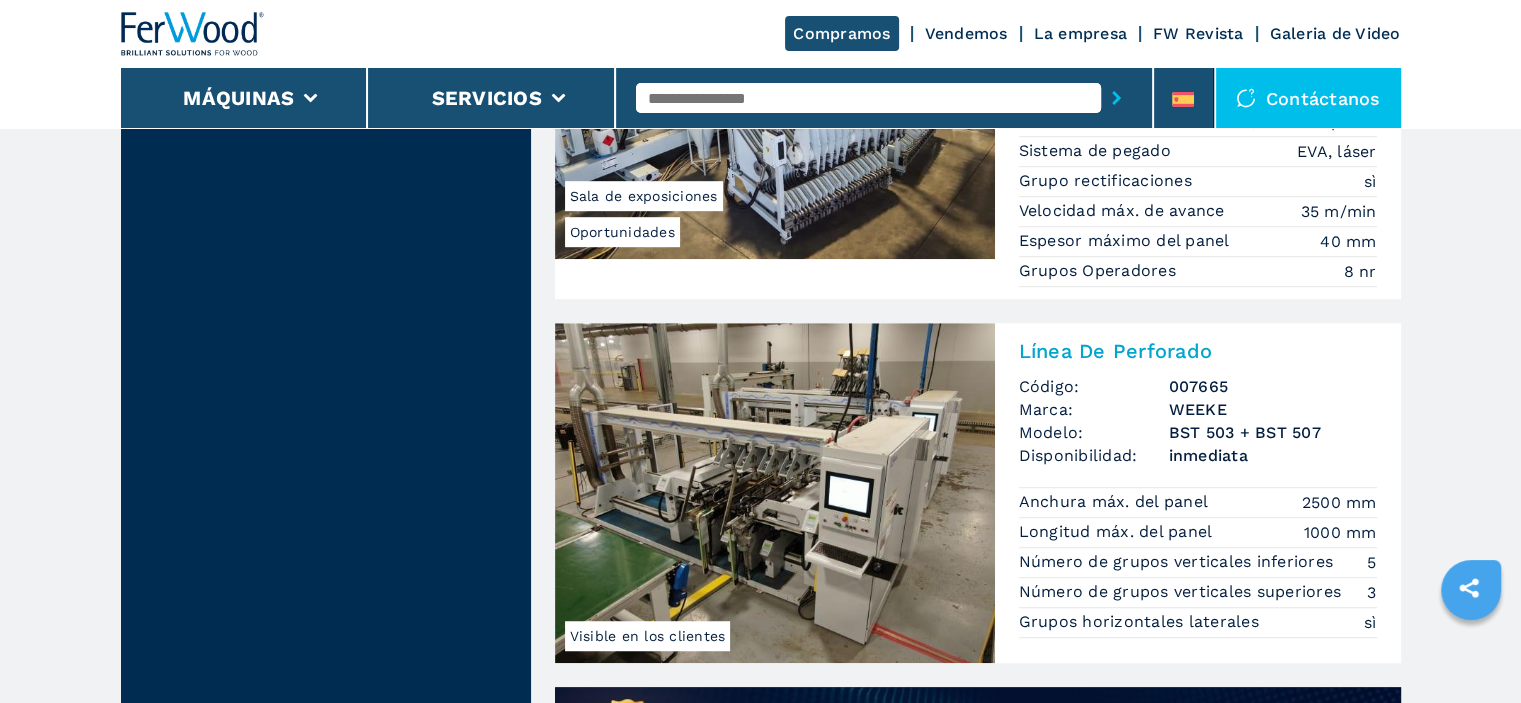 scroll, scrollTop: 800, scrollLeft: 0, axis: vertical 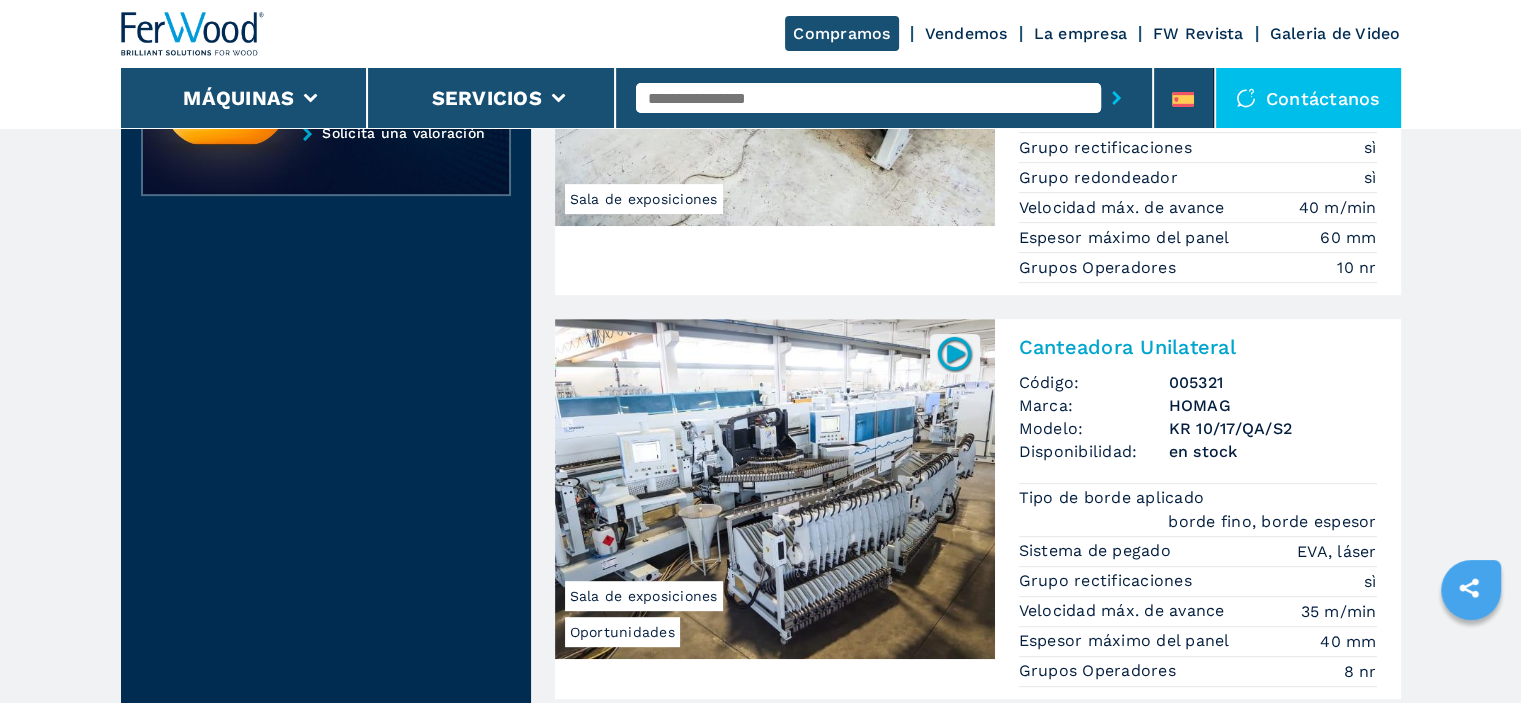 click on "Canteadora Unilateral" at bounding box center [1198, 347] 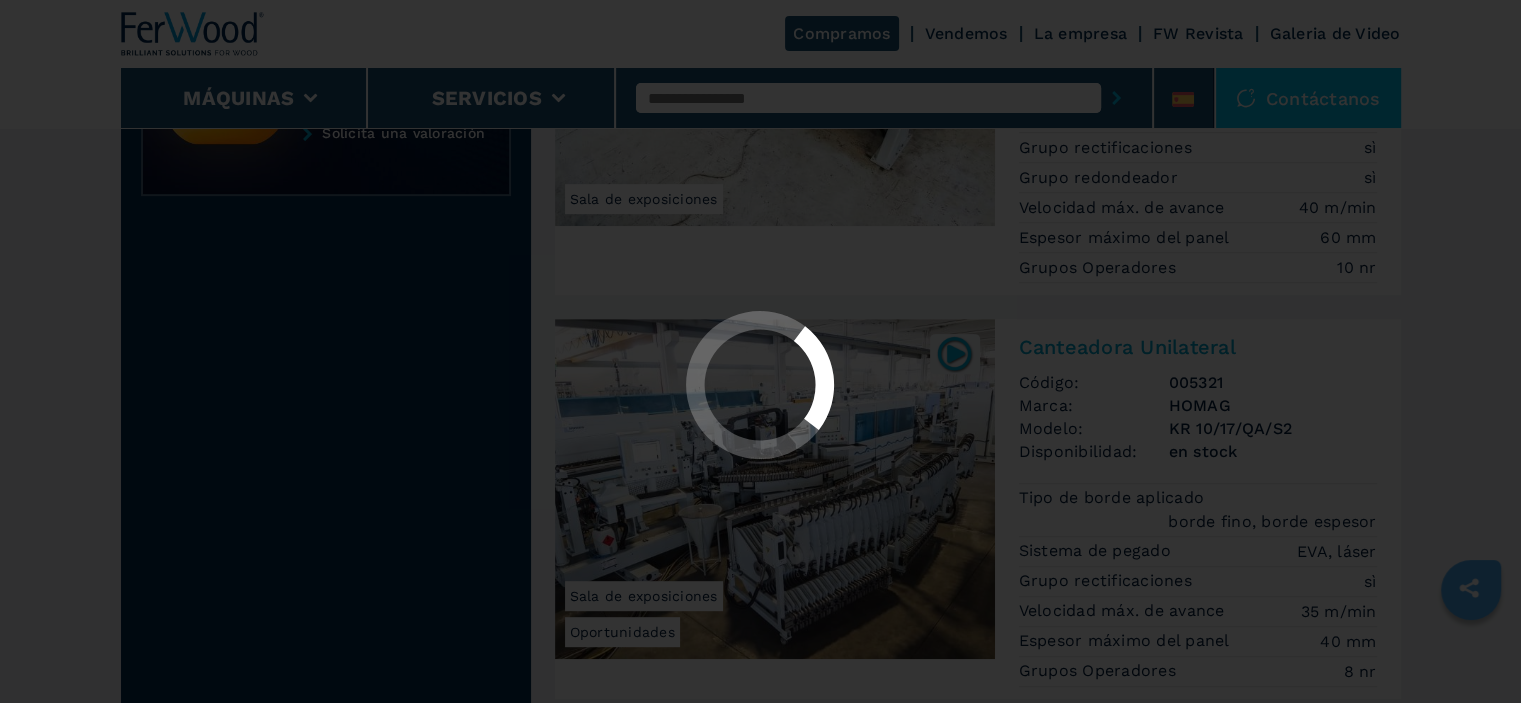 scroll, scrollTop: 0, scrollLeft: 0, axis: both 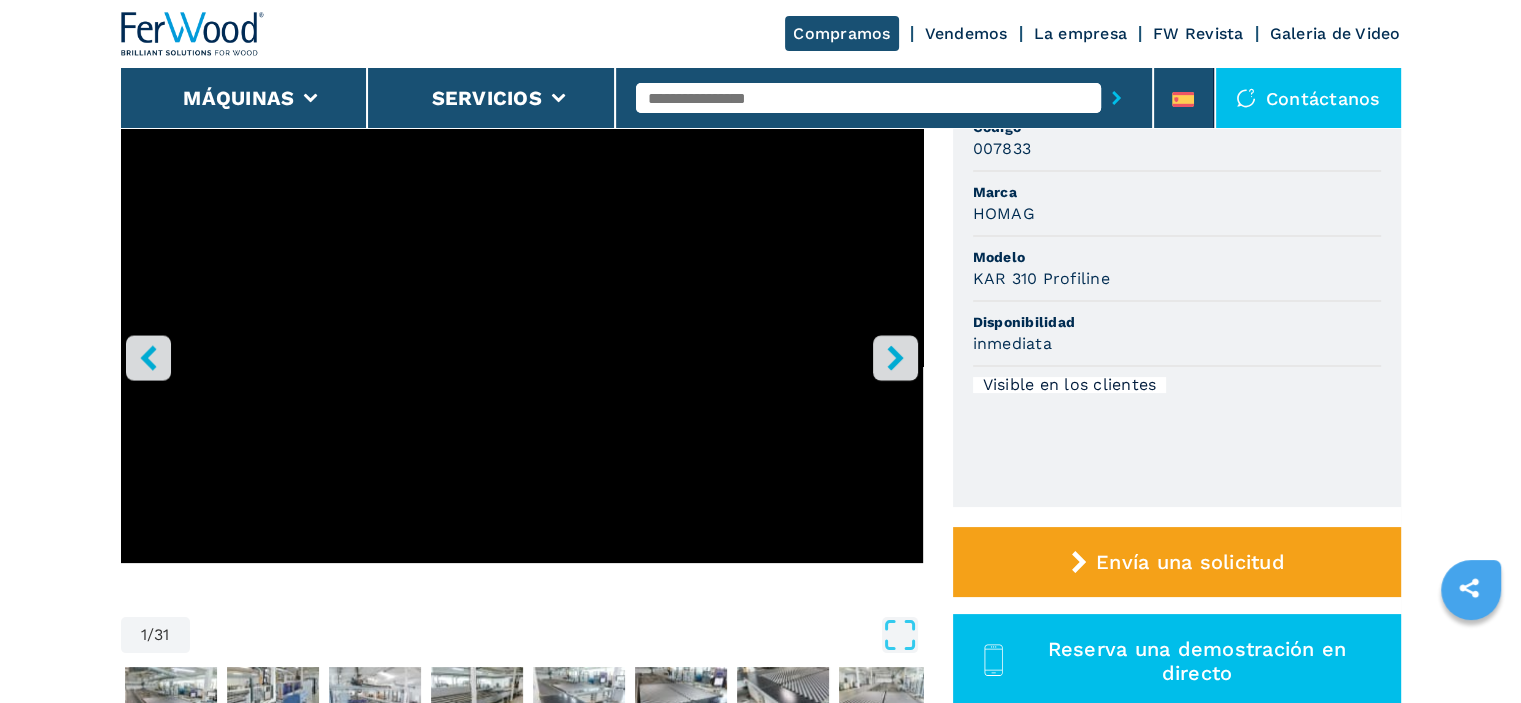 click 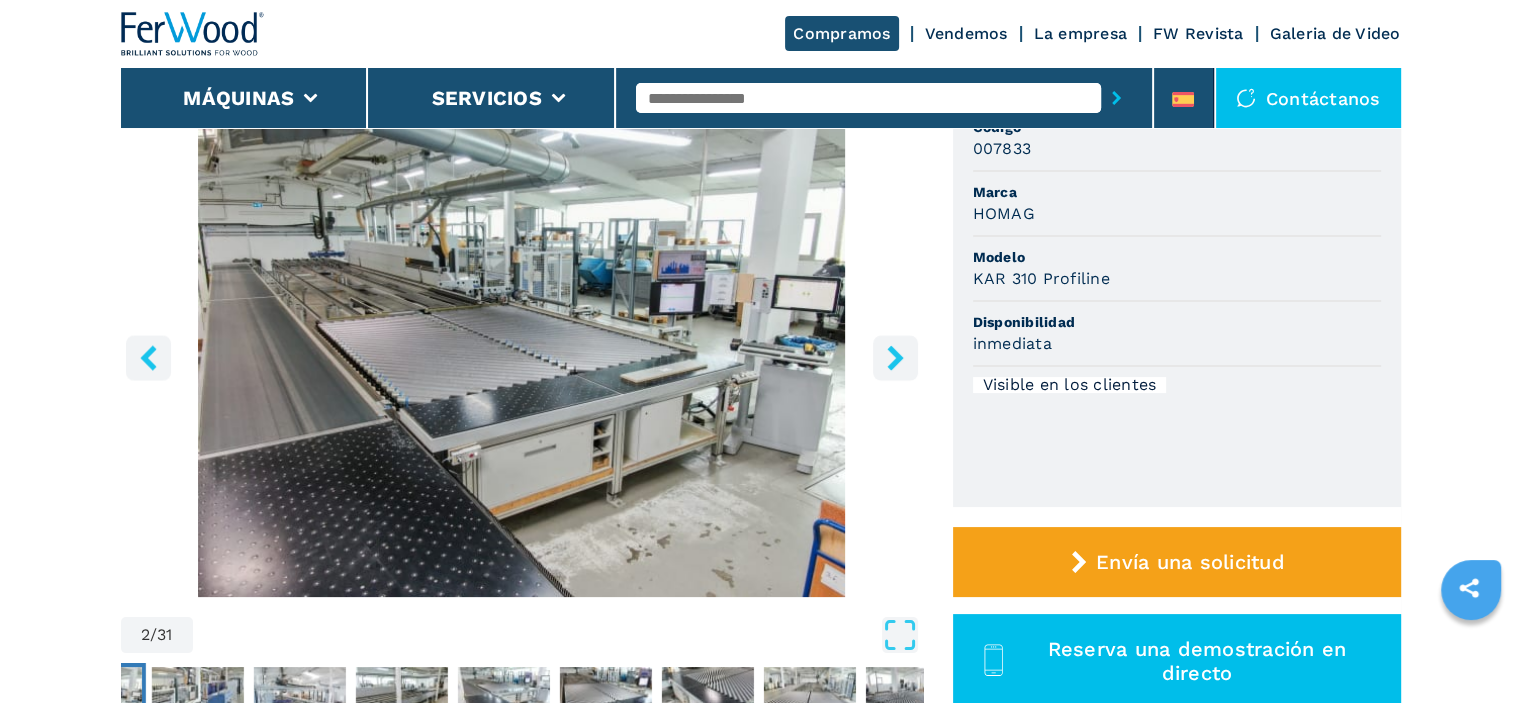 click 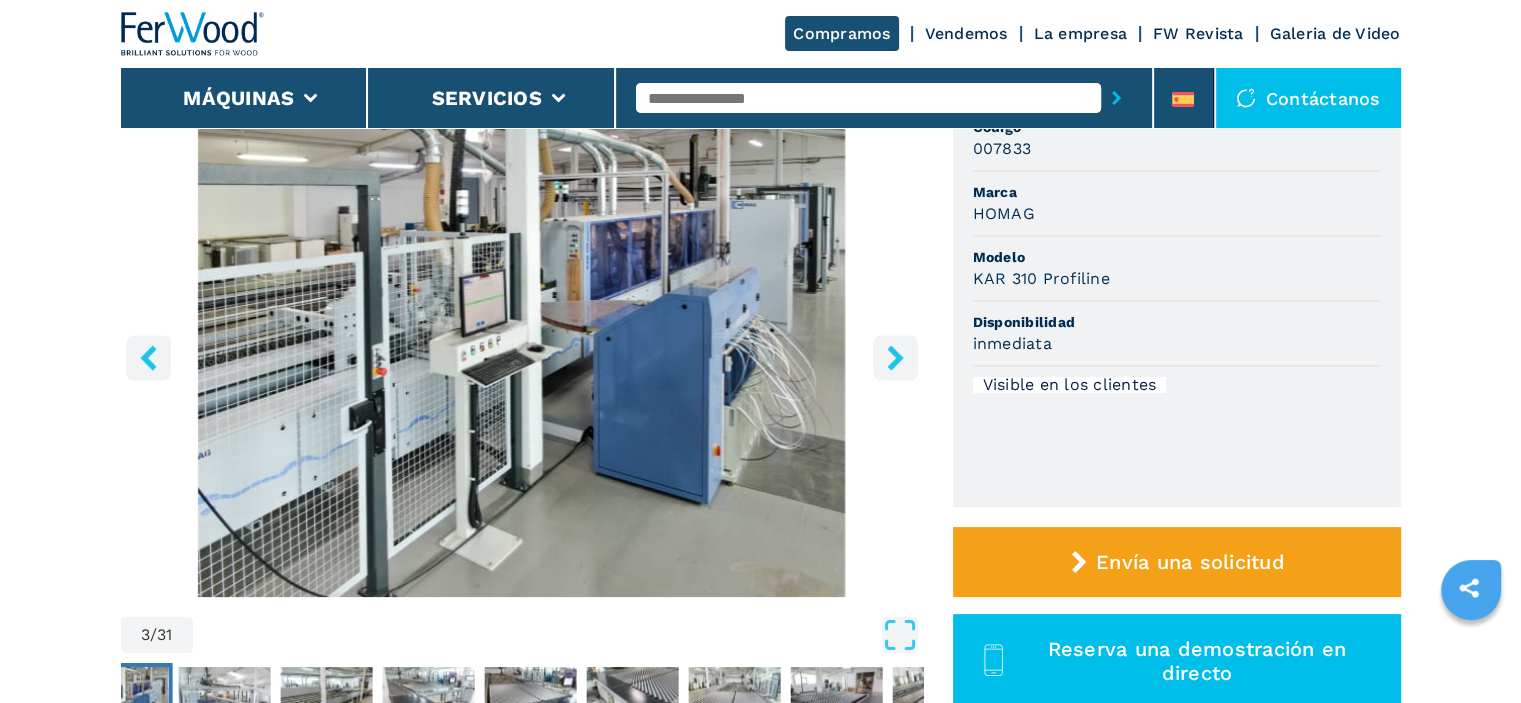 click 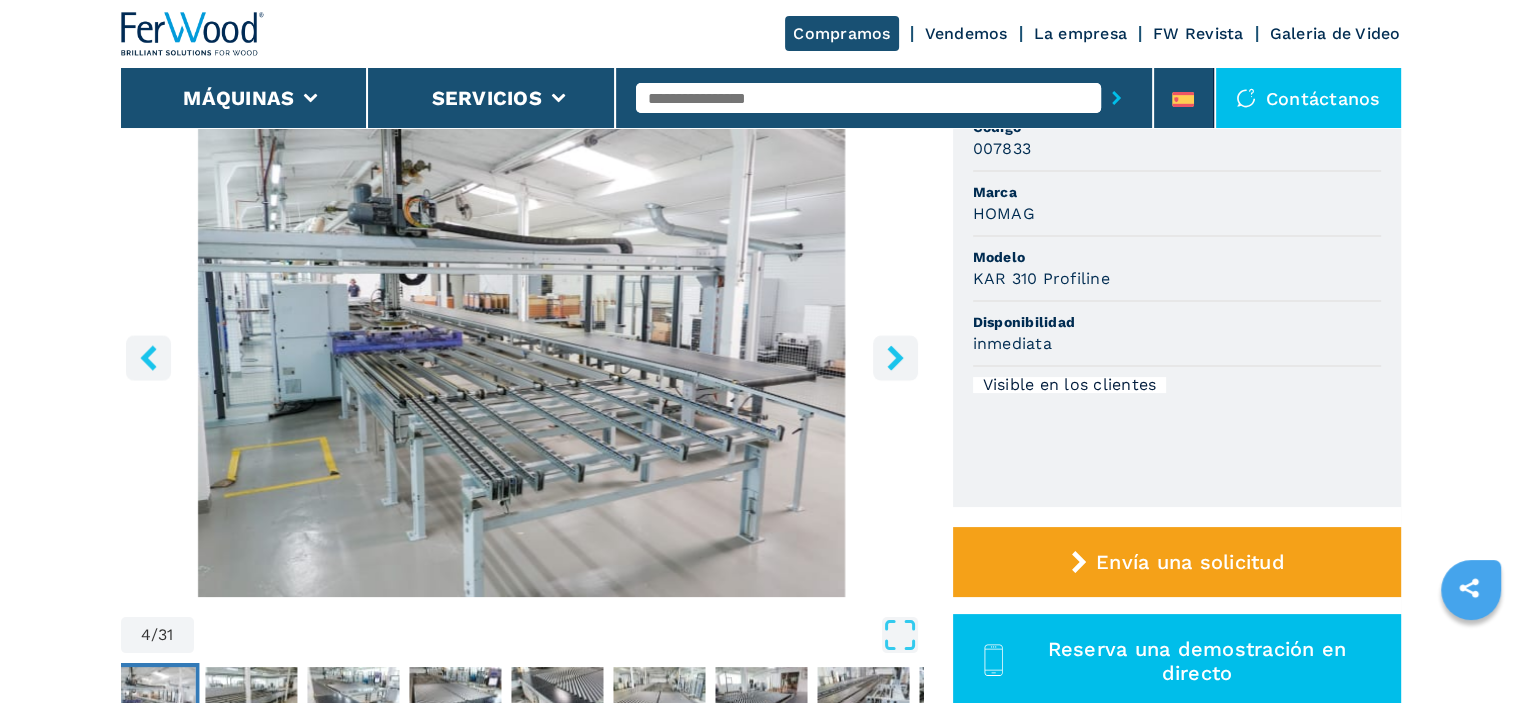 click 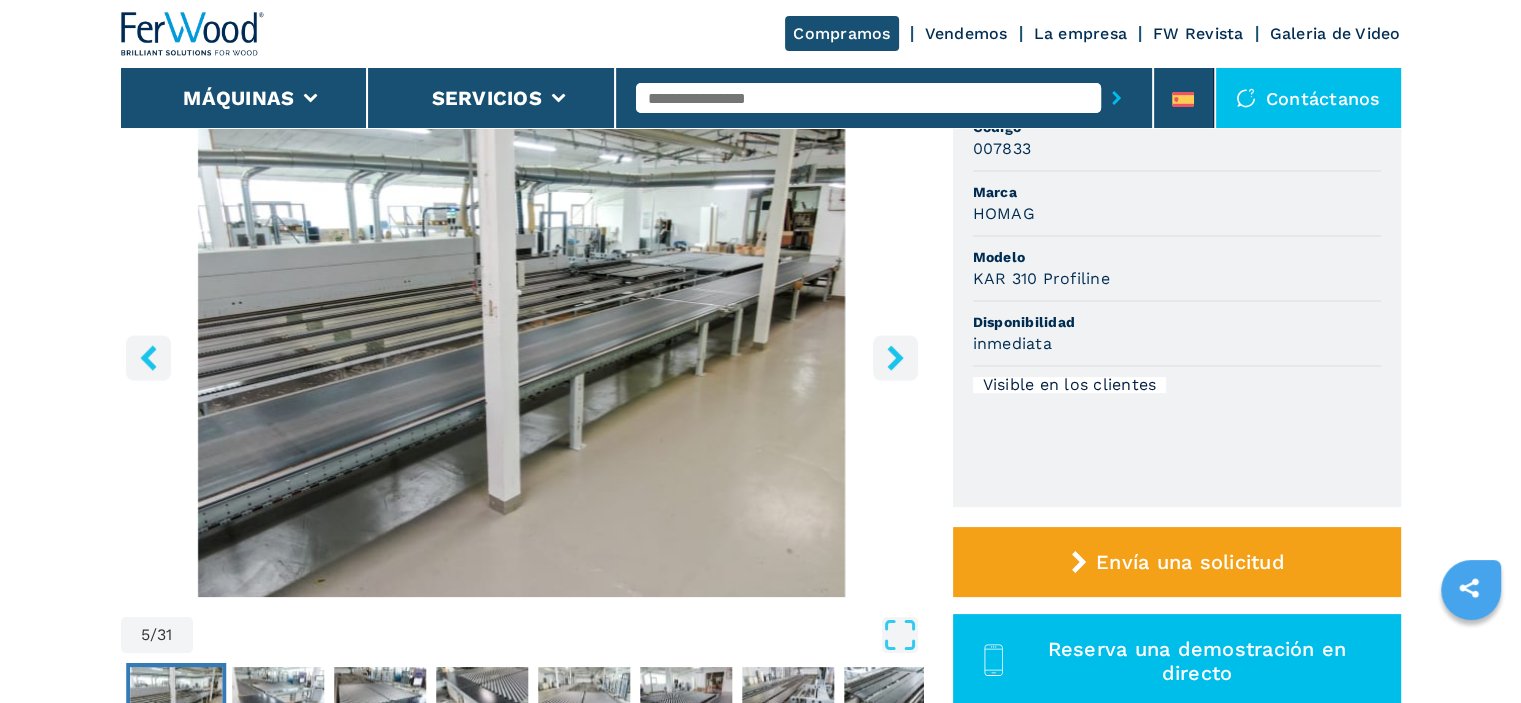 click 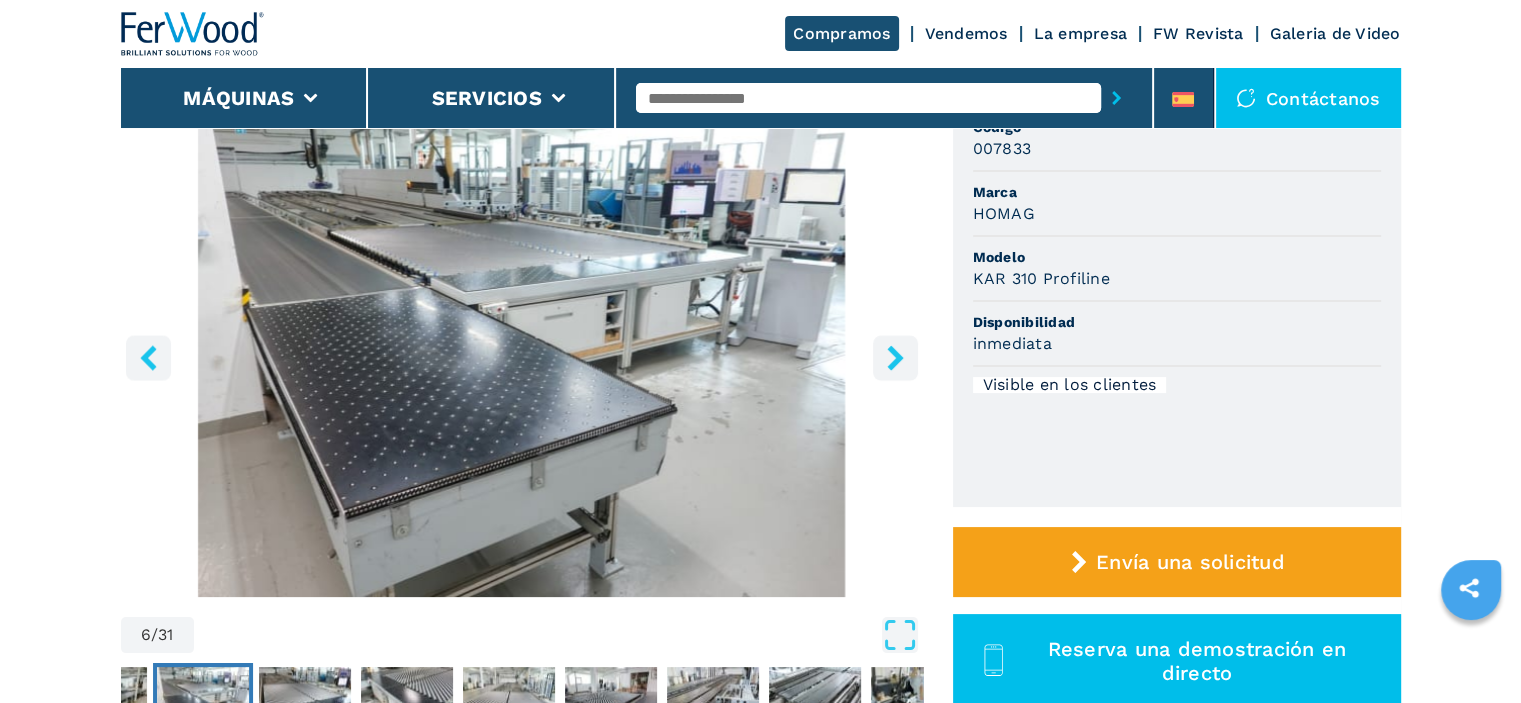 click 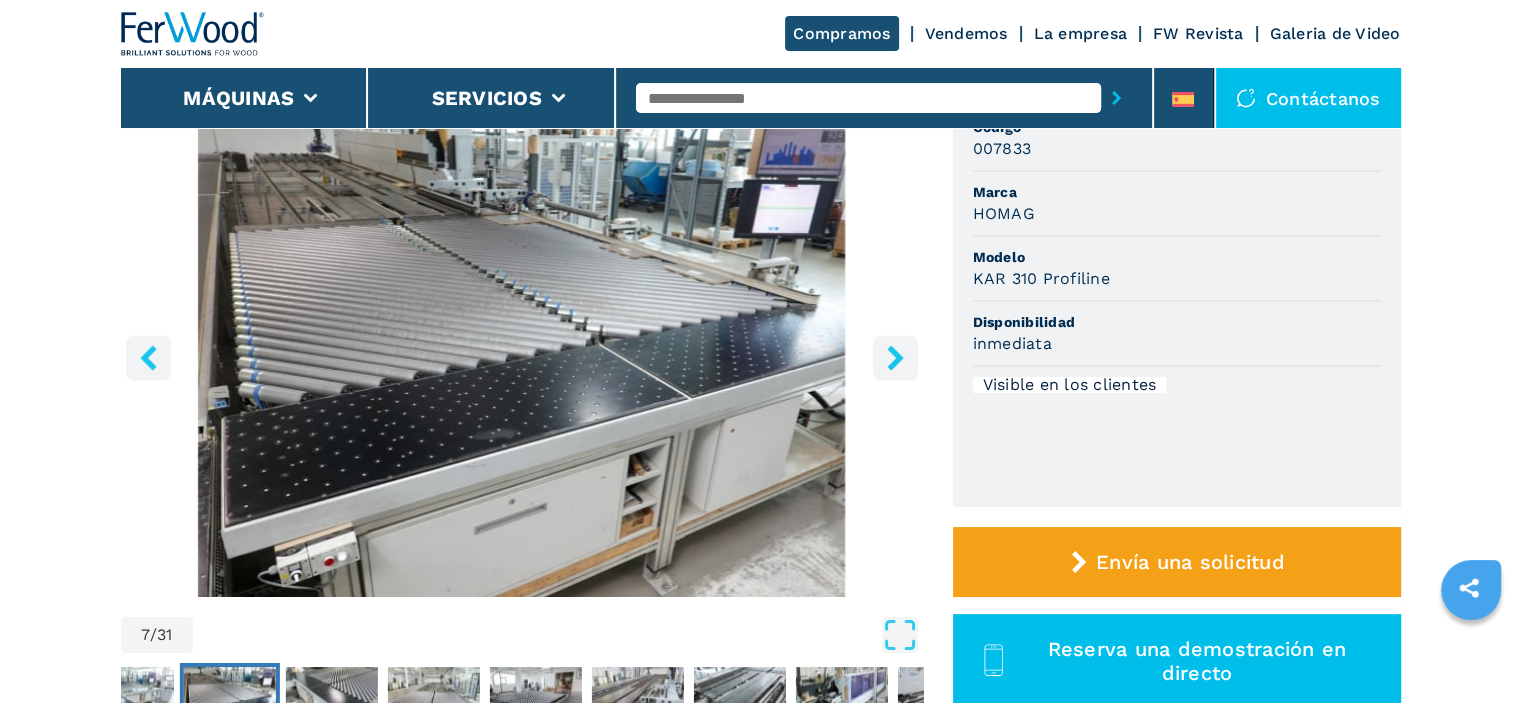 click 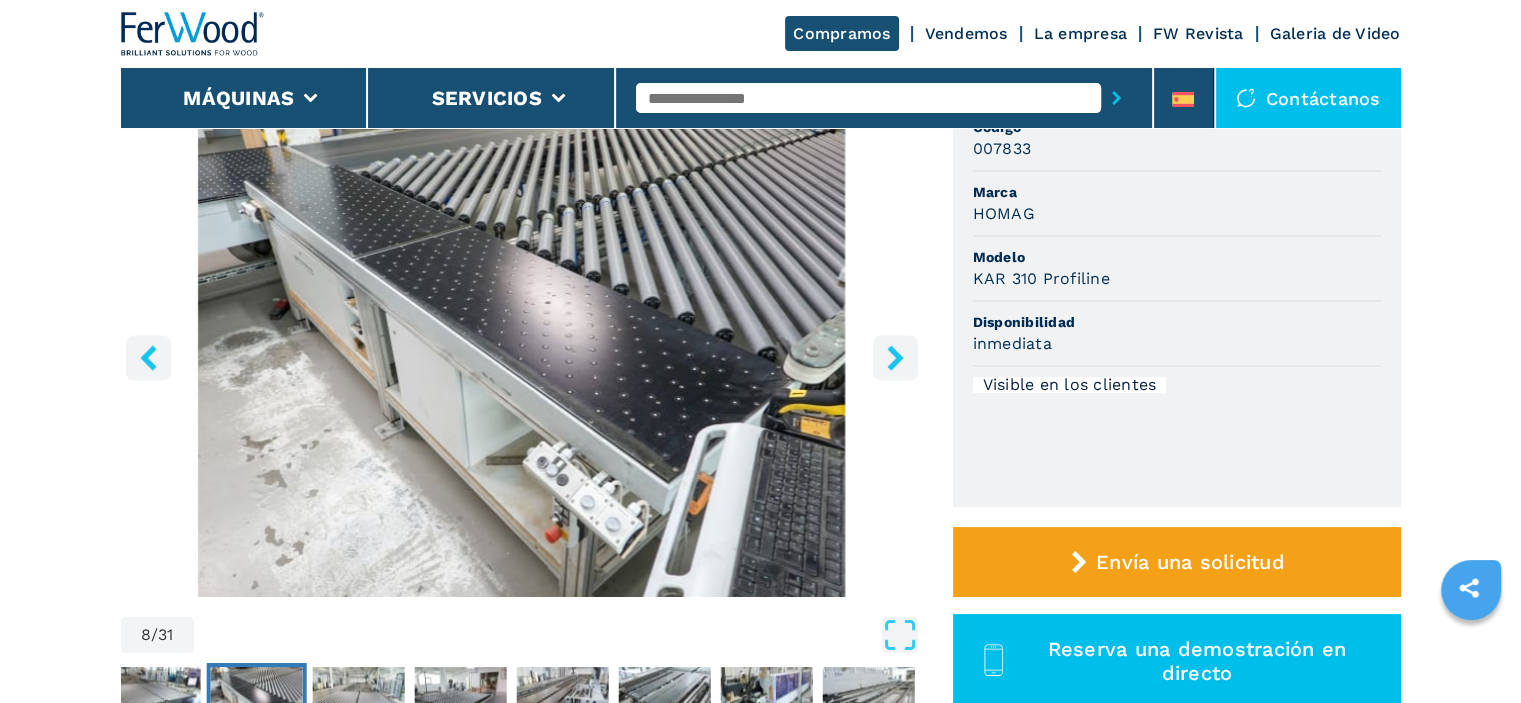 click 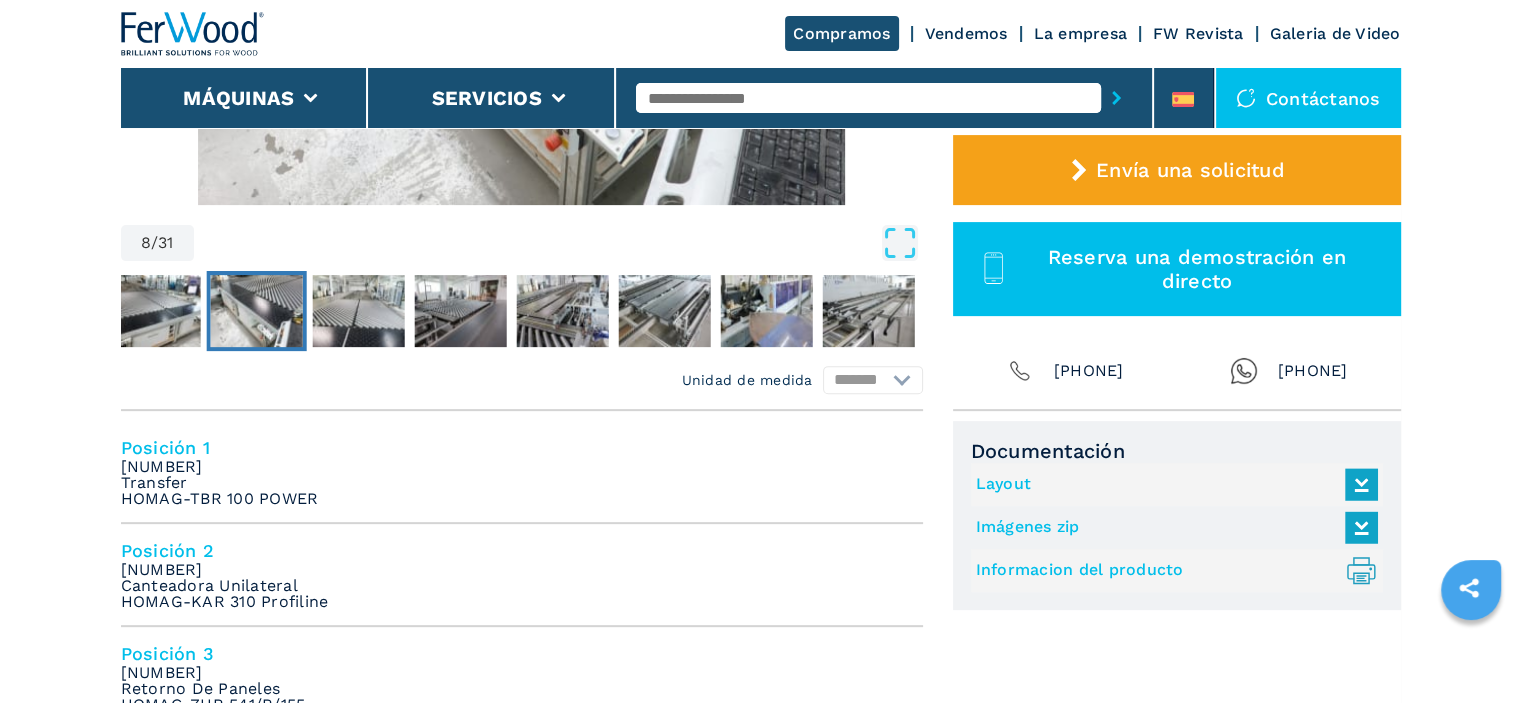 scroll, scrollTop: 800, scrollLeft: 0, axis: vertical 